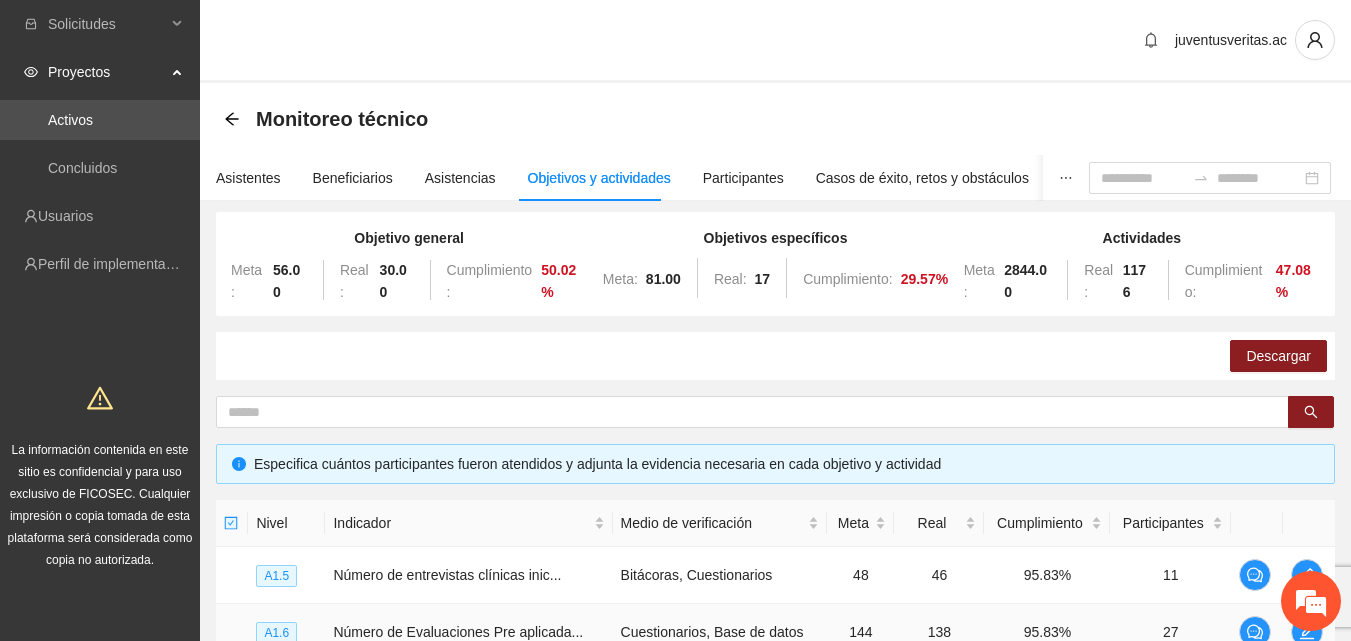 scroll, scrollTop: 468, scrollLeft: 0, axis: vertical 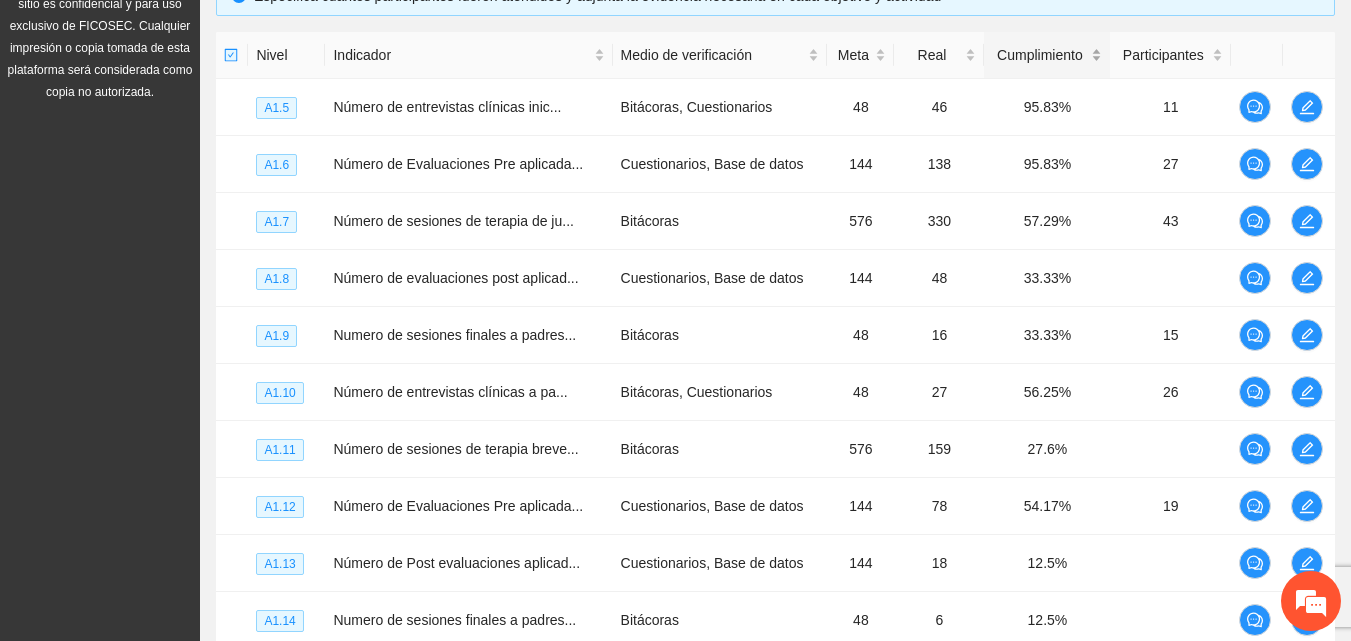 type 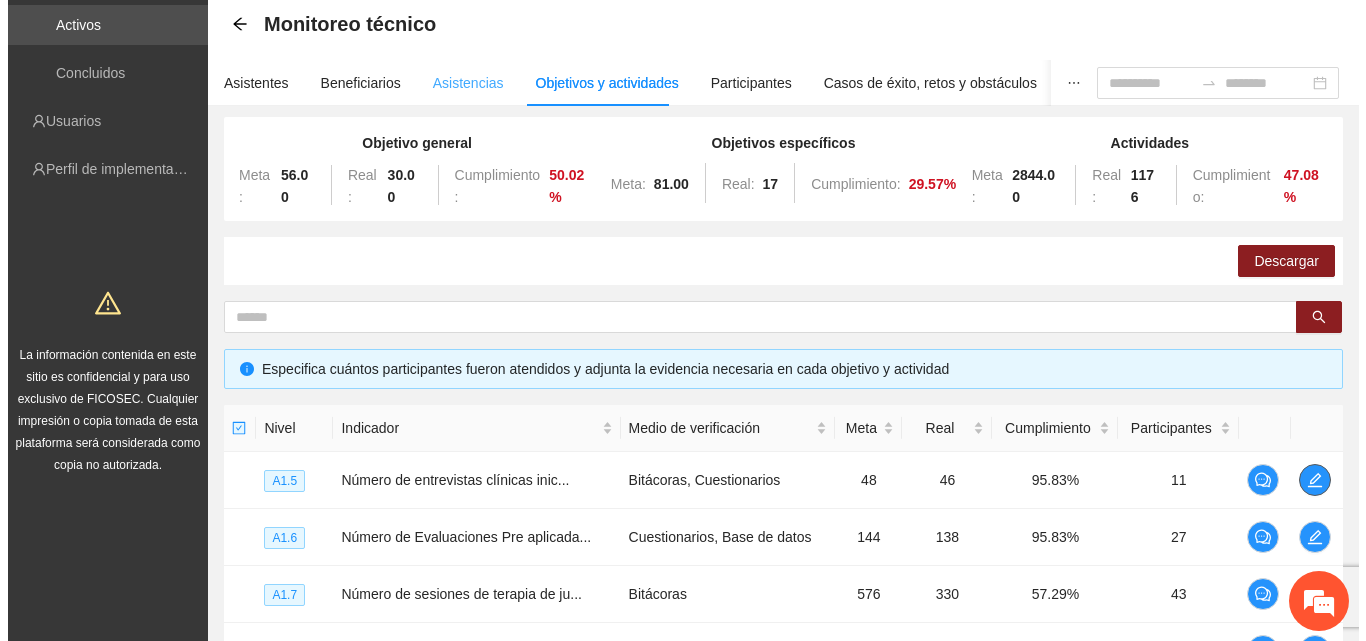 scroll, scrollTop: 0, scrollLeft: 0, axis: both 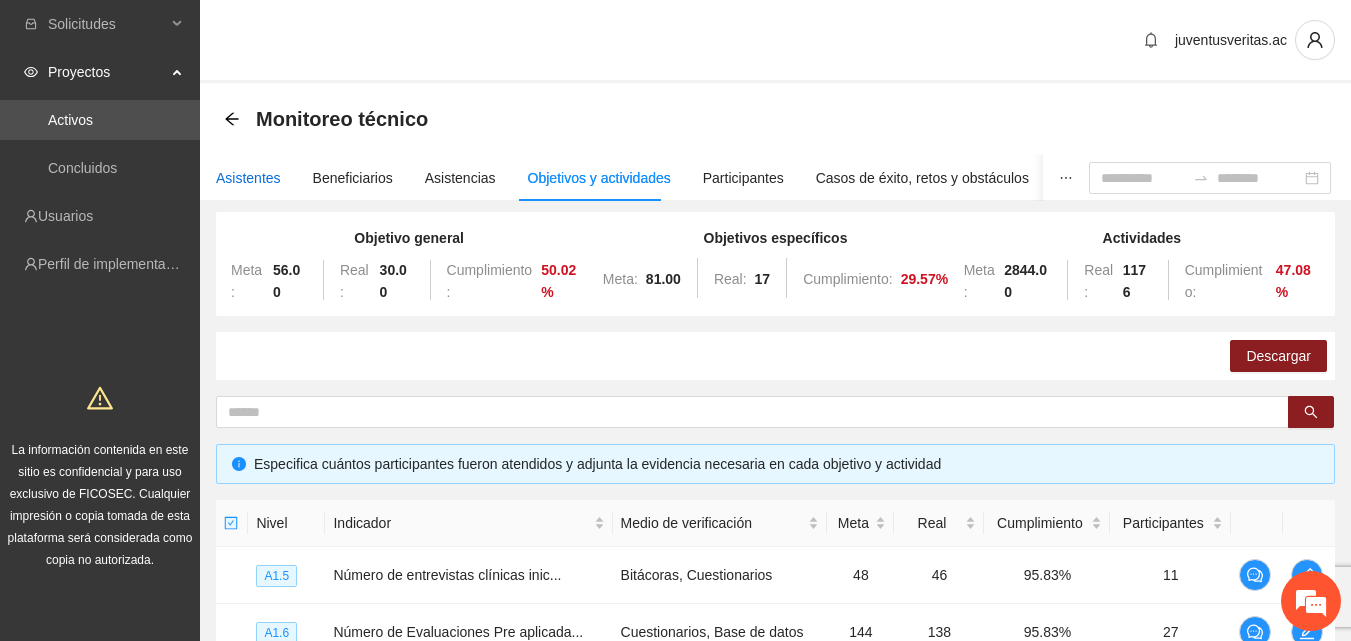 click on "Asistentes" at bounding box center [248, 178] 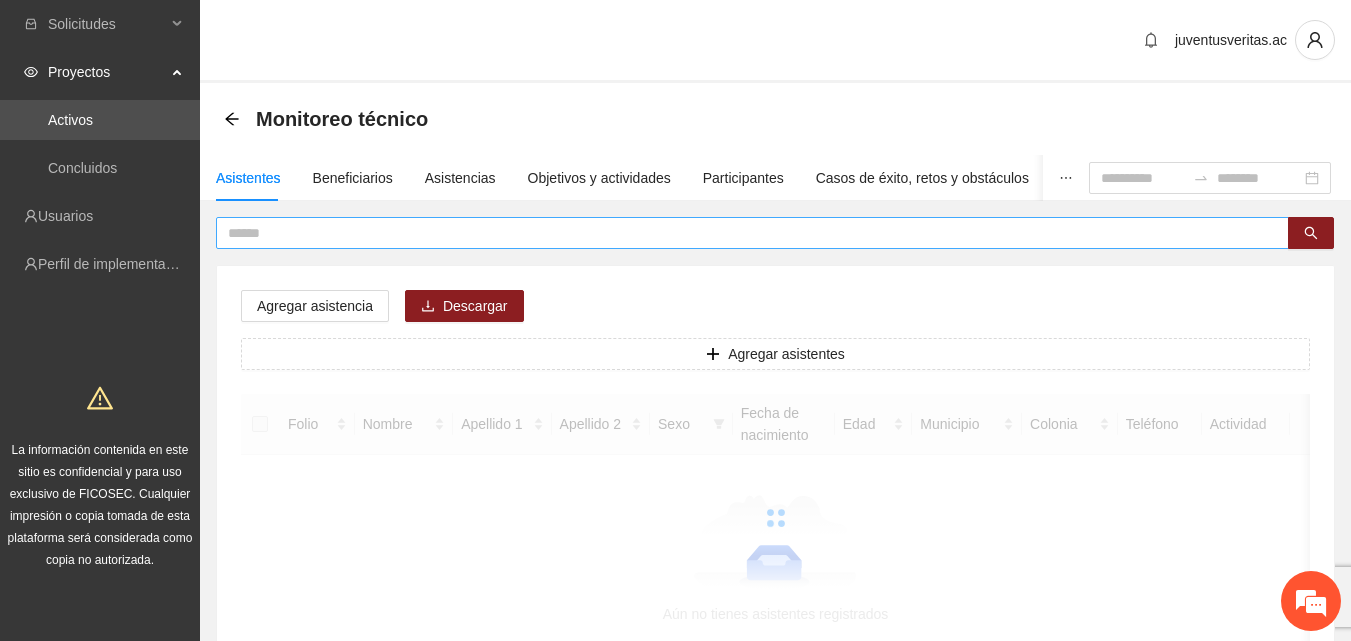 click at bounding box center (744, 233) 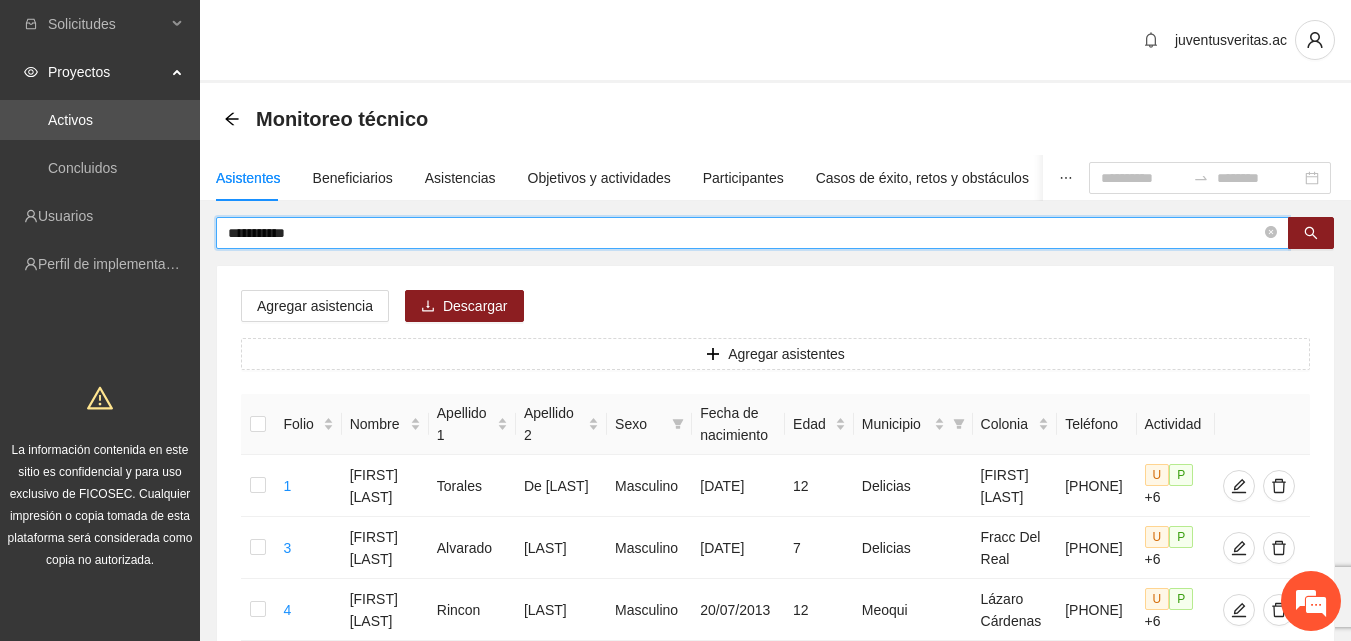 type on "**********" 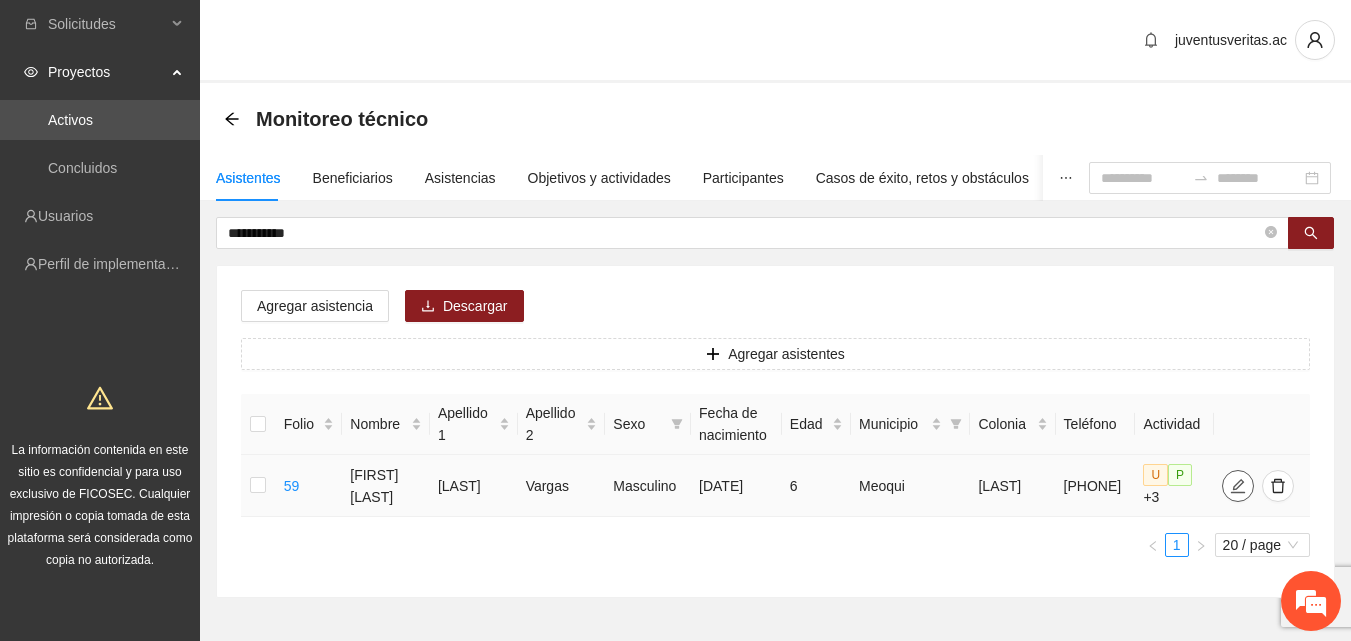 click 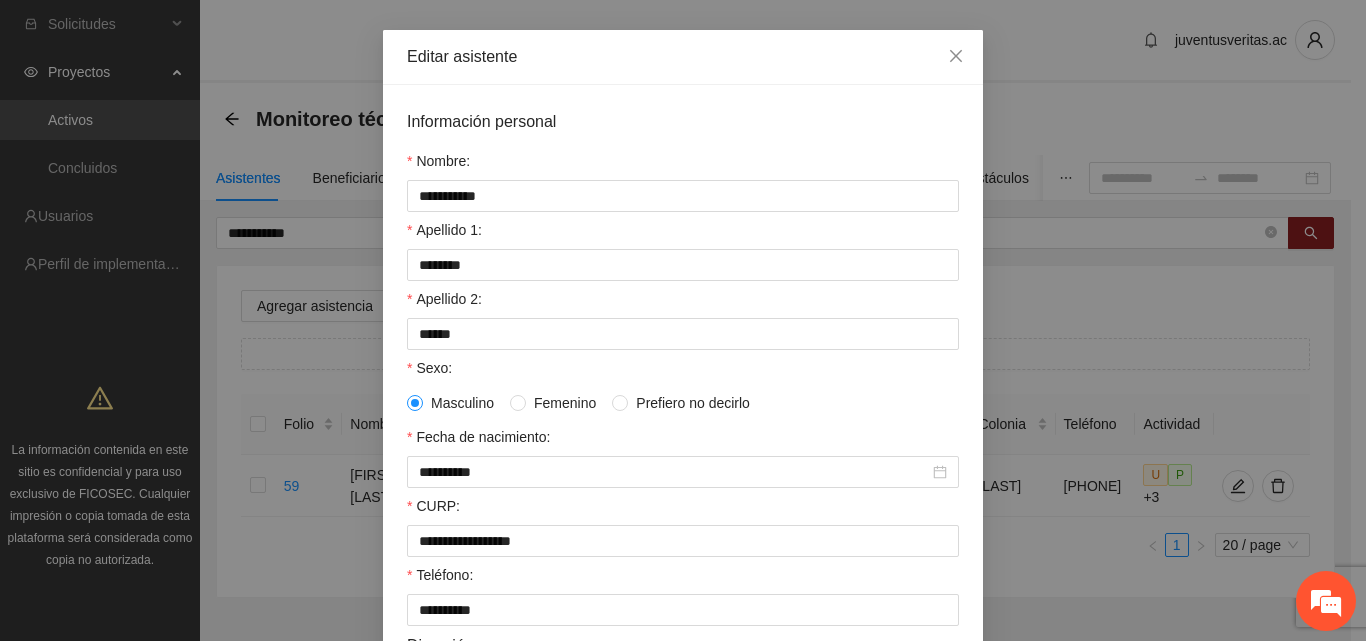 scroll, scrollTop: 0, scrollLeft: 0, axis: both 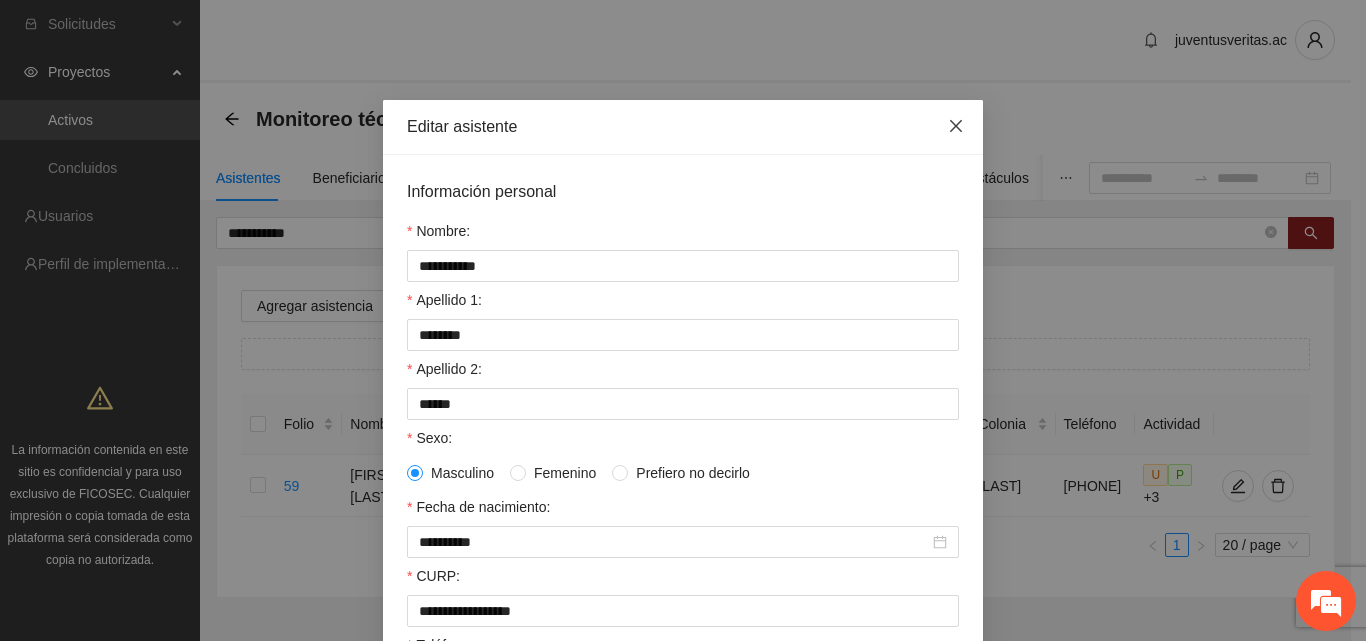 click 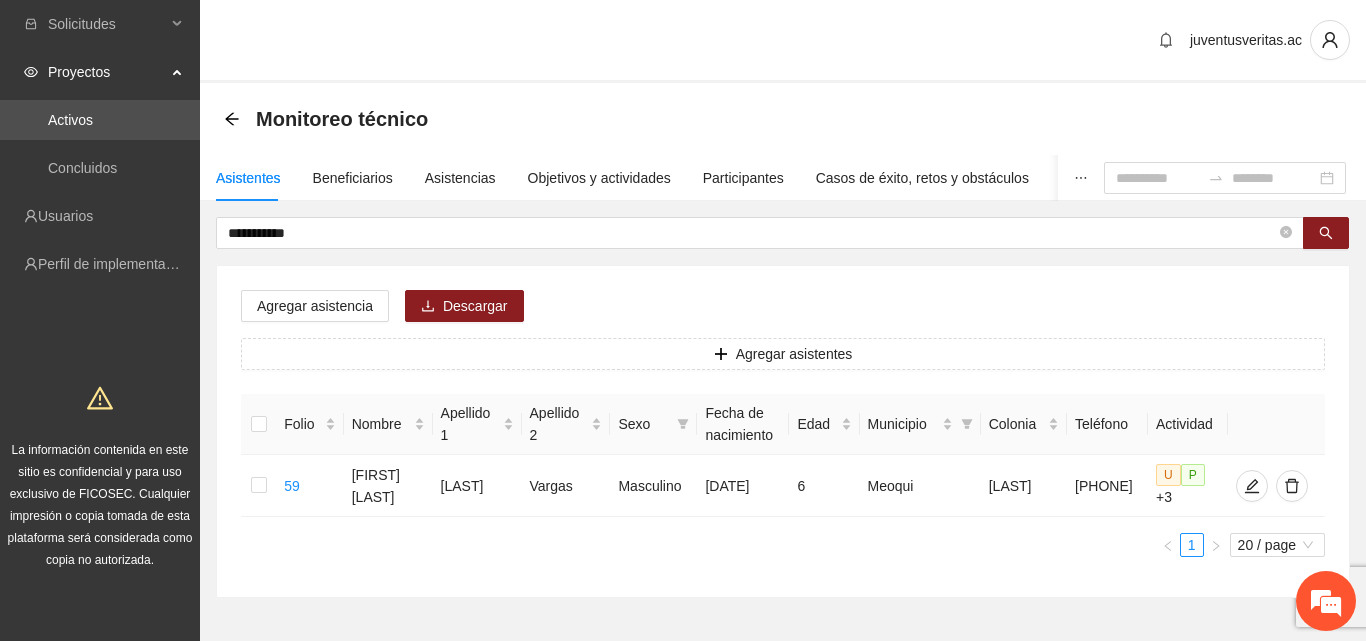 click on "juventusveritas.ac" at bounding box center [783, 41] 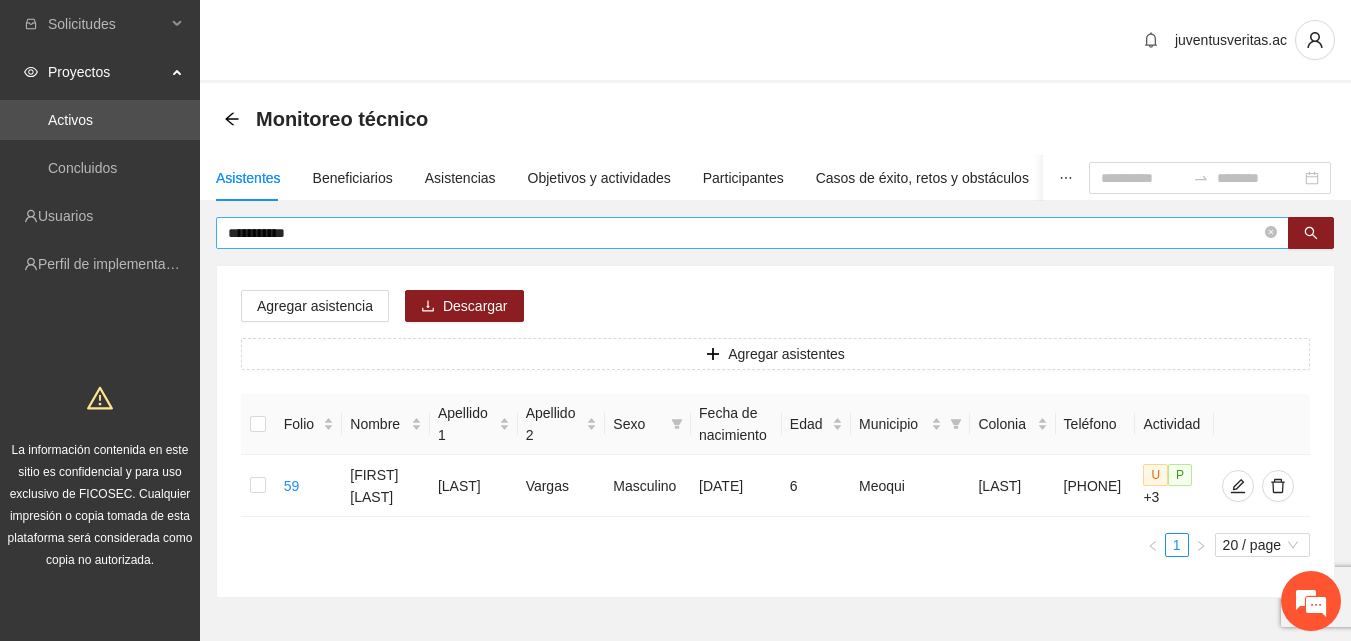 click on "**********" at bounding box center (744, 233) 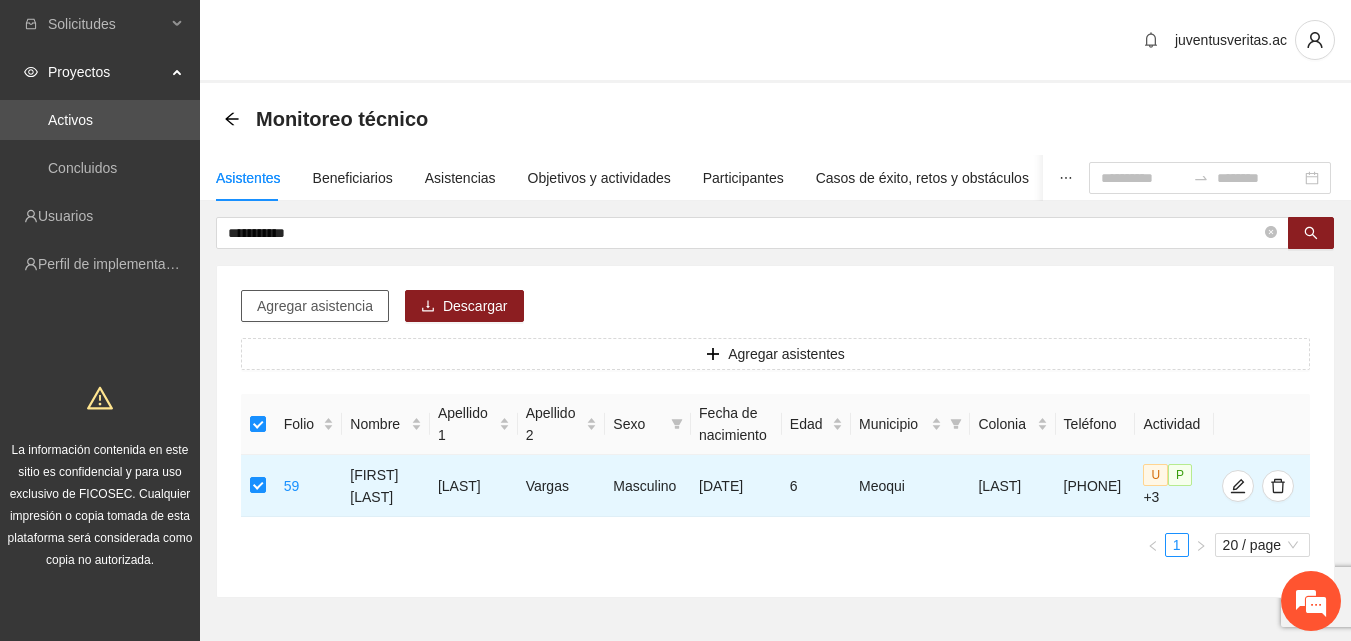 click on "Agregar asistencia" at bounding box center (315, 306) 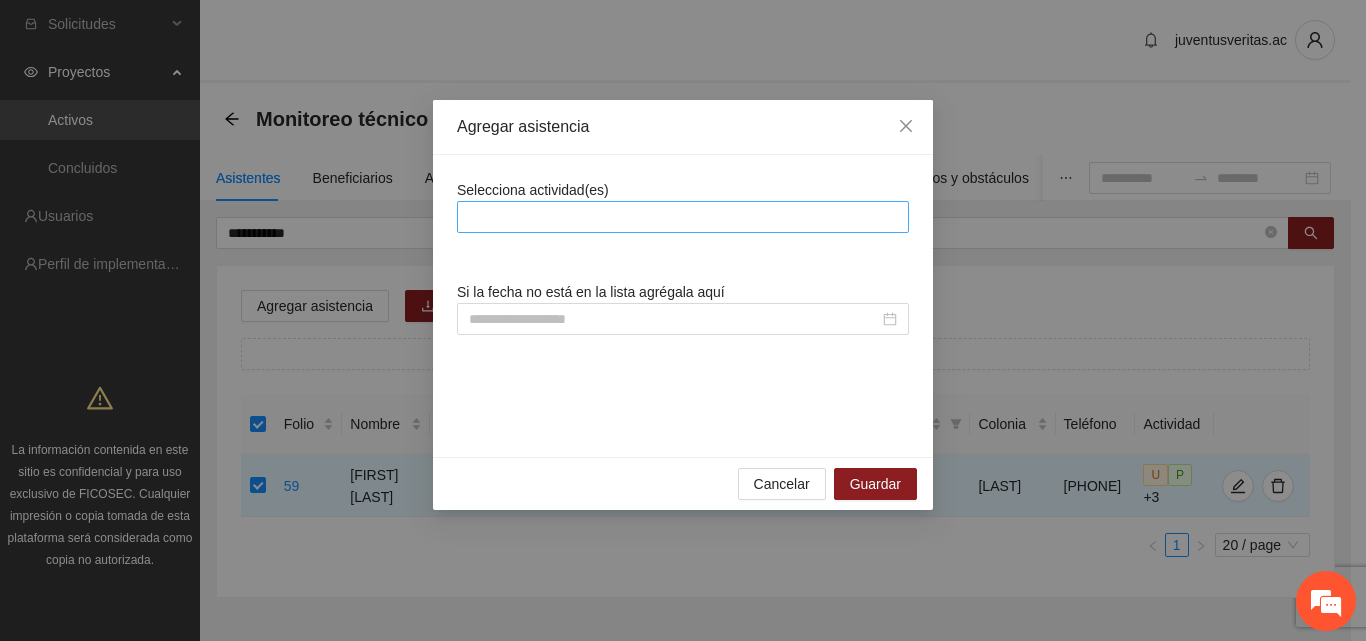 click at bounding box center (683, 217) 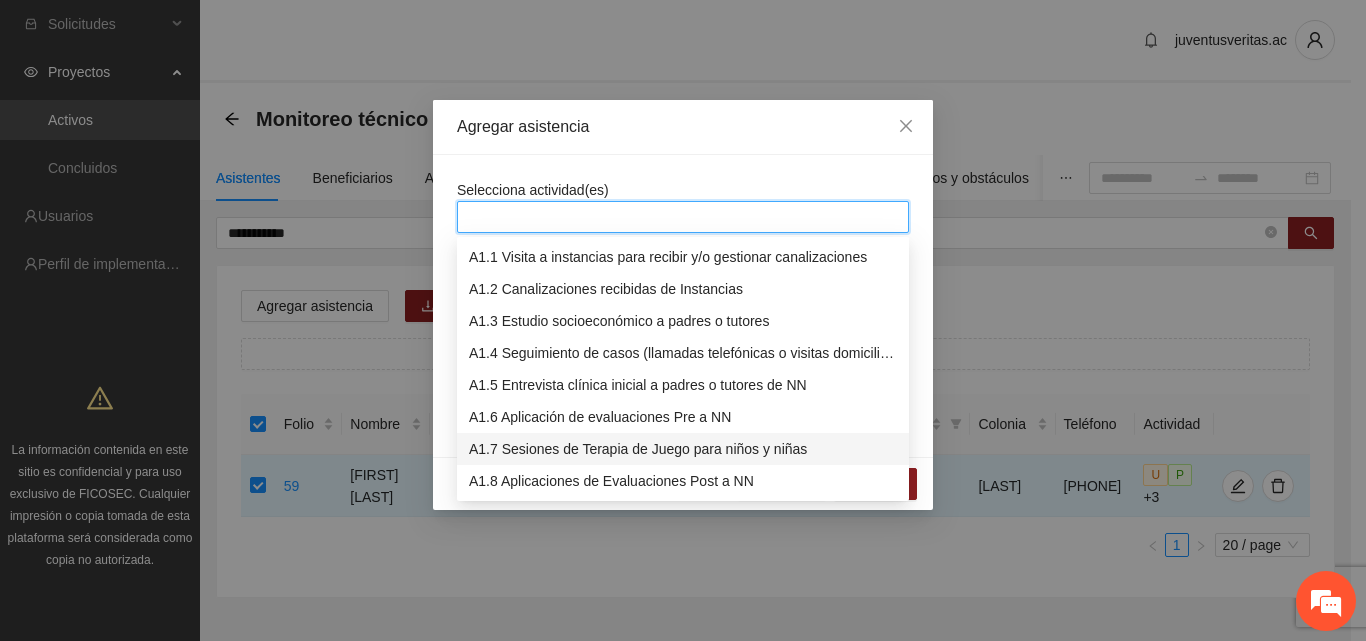 click on "A1.7 Sesiones de Terapia de Juego para niños y niñas" at bounding box center [683, 449] 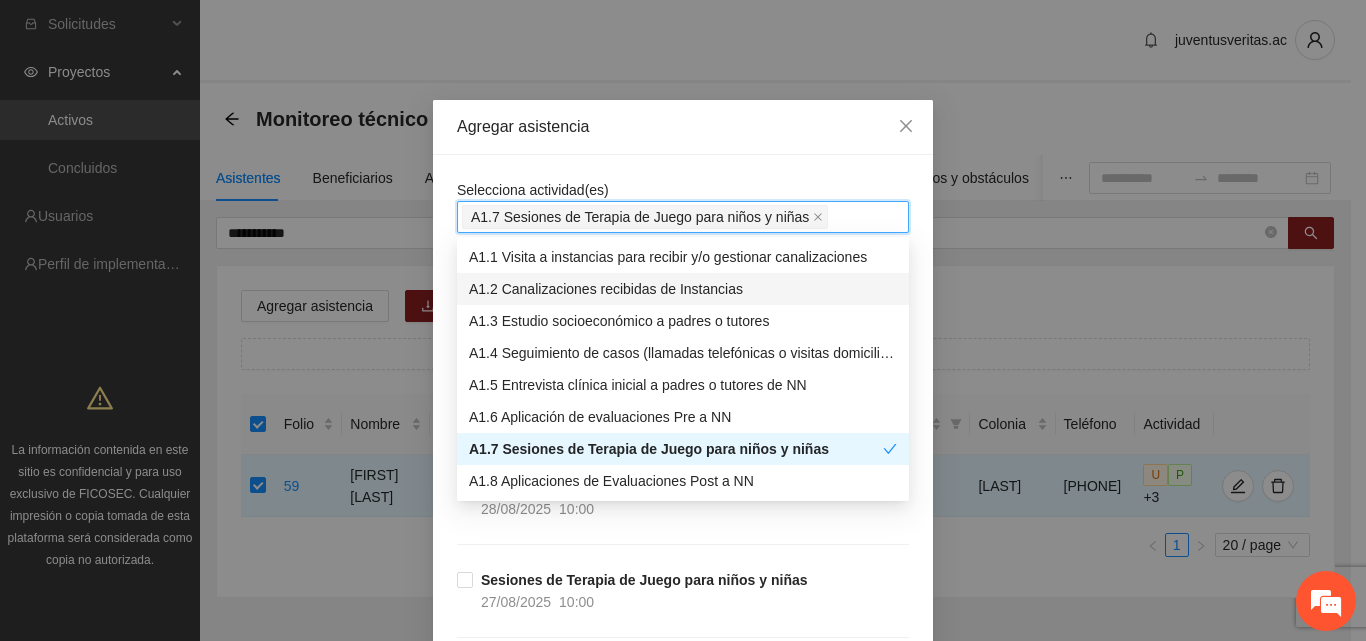 click on "Agregar asistencia" at bounding box center (683, 127) 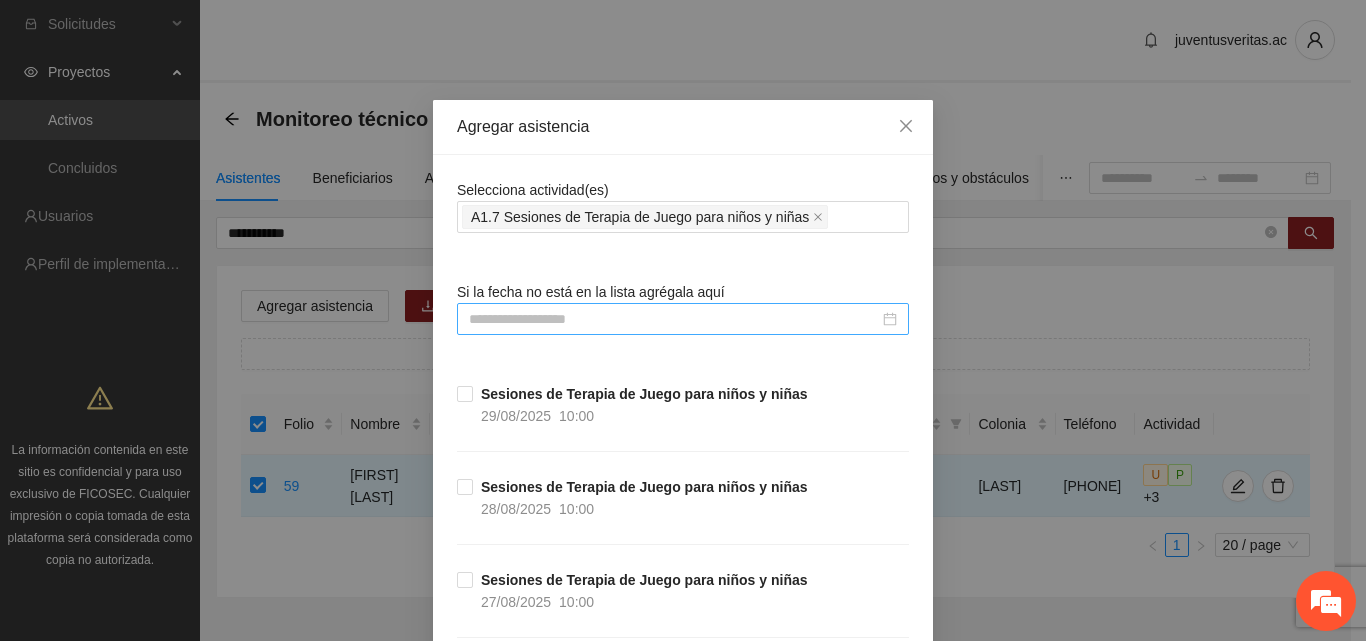 click at bounding box center (674, 319) 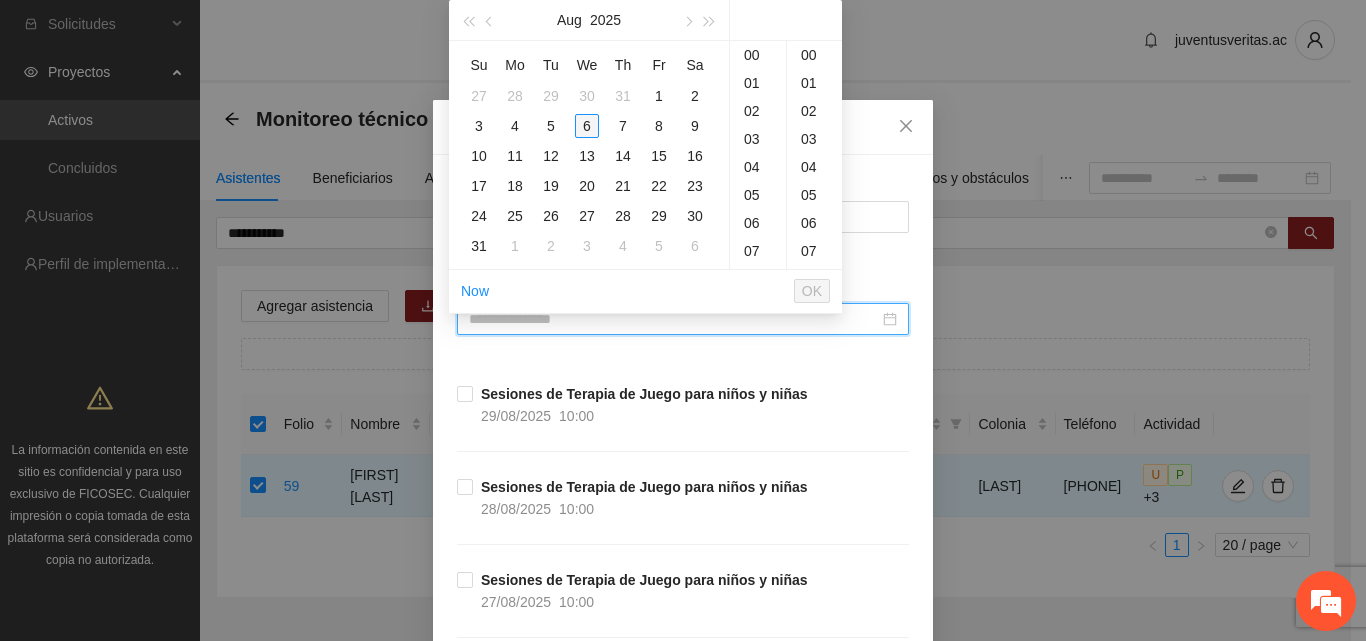 click on "6" at bounding box center [587, 126] 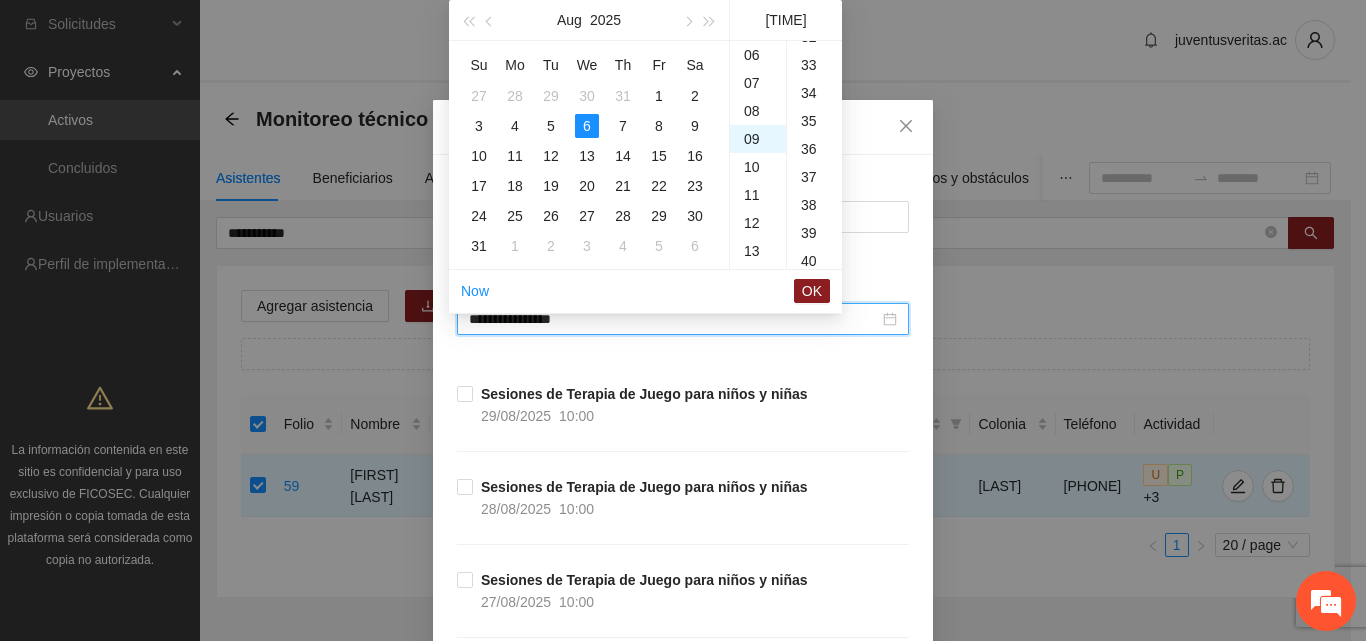 scroll, scrollTop: 252, scrollLeft: 0, axis: vertical 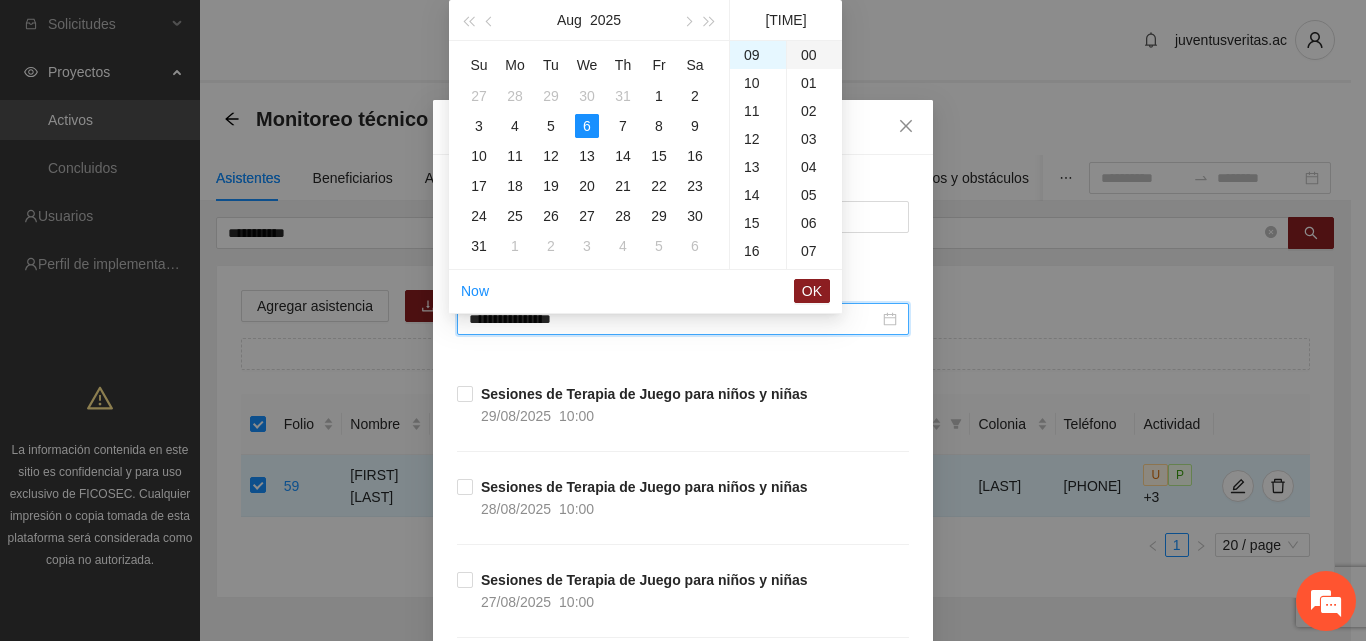 click on "00" at bounding box center [814, 55] 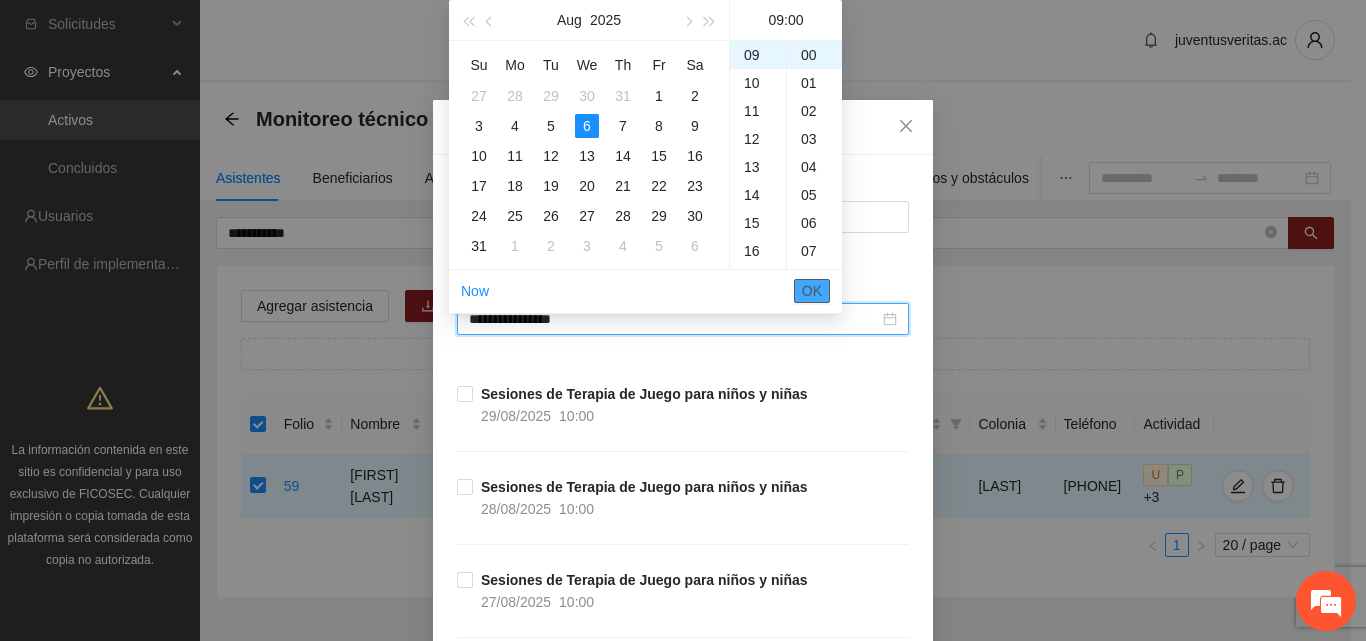 click on "OK" at bounding box center [812, 291] 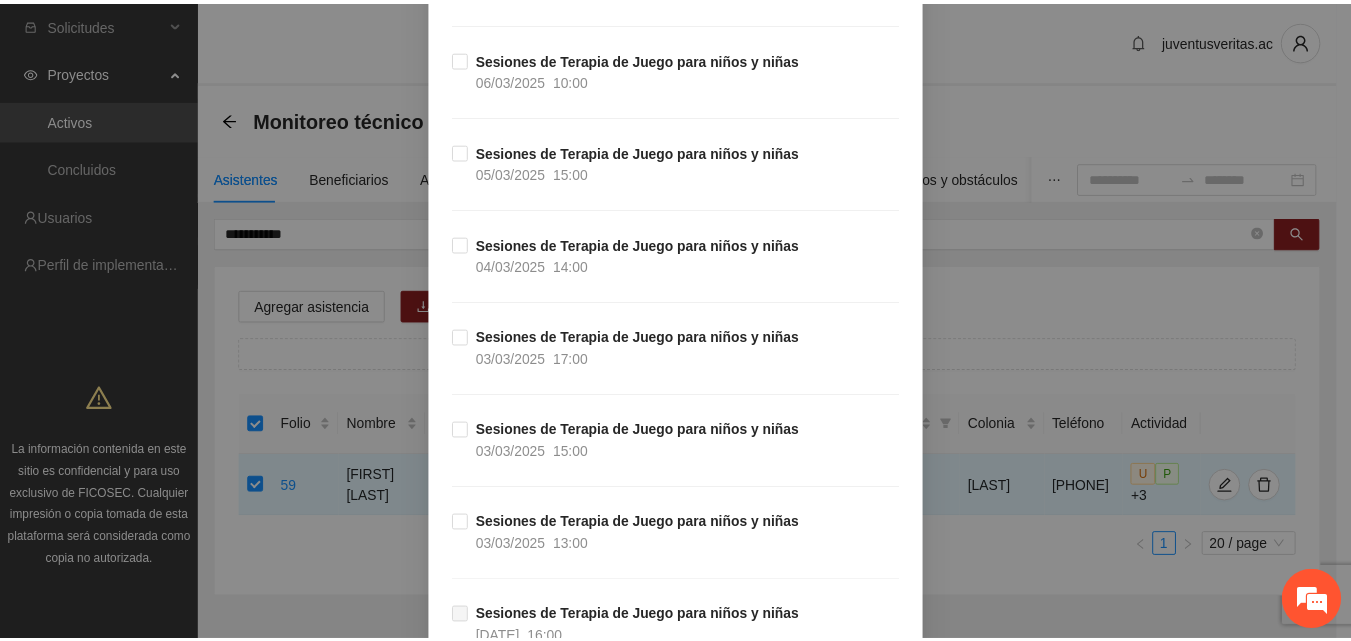scroll, scrollTop: 15051, scrollLeft: 0, axis: vertical 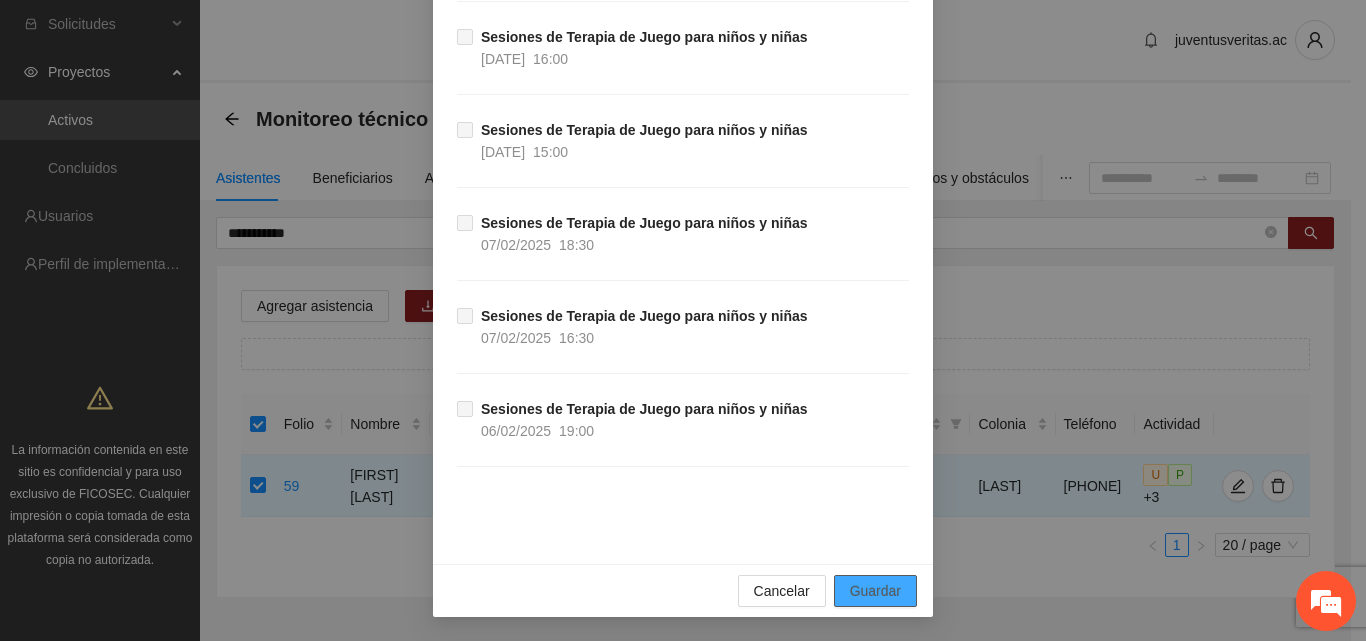 click on "Guardar" at bounding box center [875, 591] 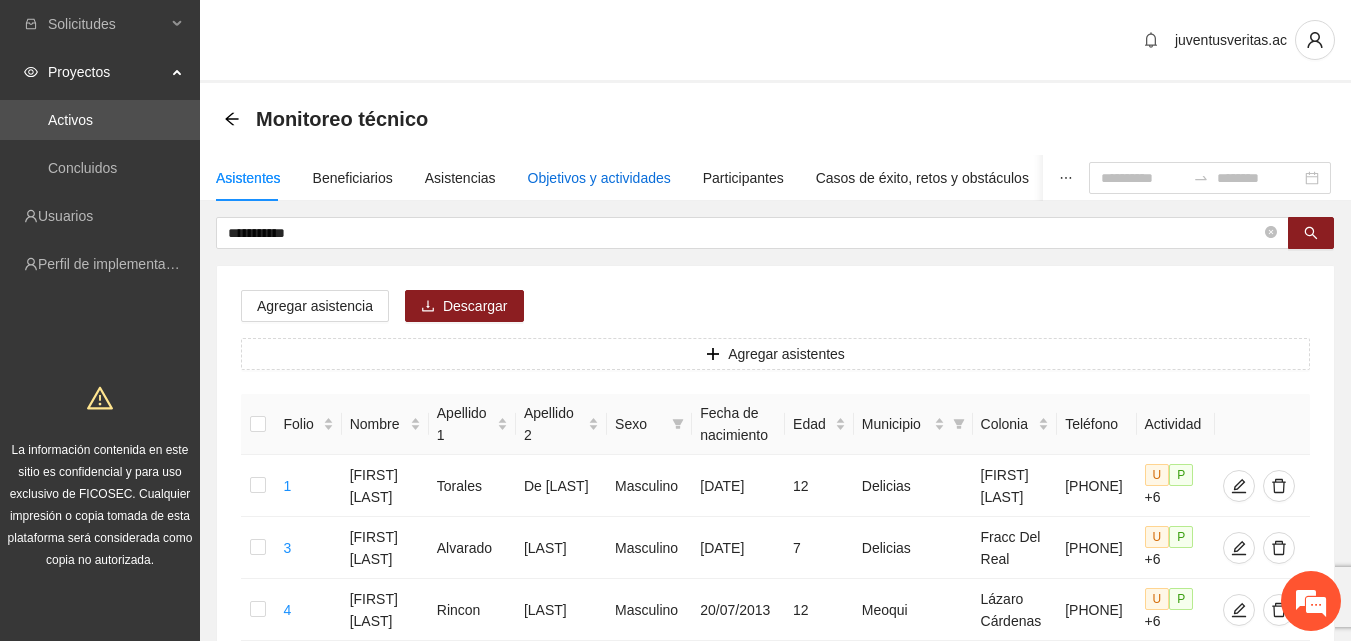 click on "Objetivos y actividades" at bounding box center (599, 178) 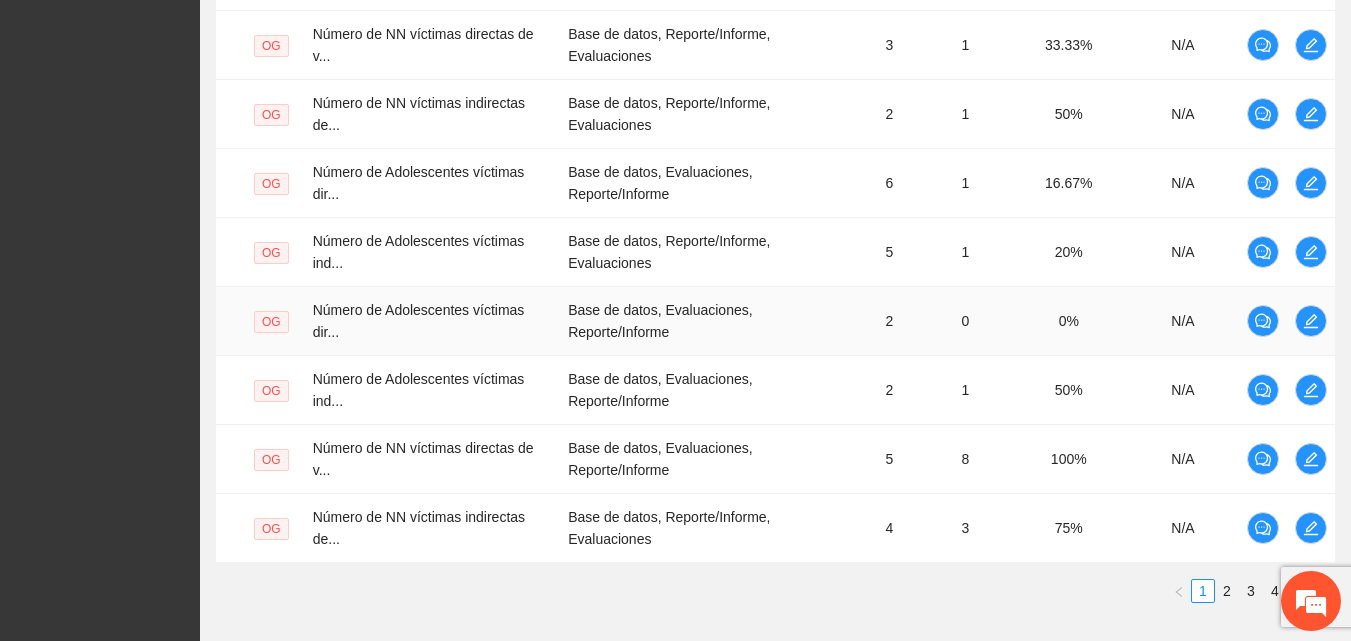 scroll, scrollTop: 788, scrollLeft: 0, axis: vertical 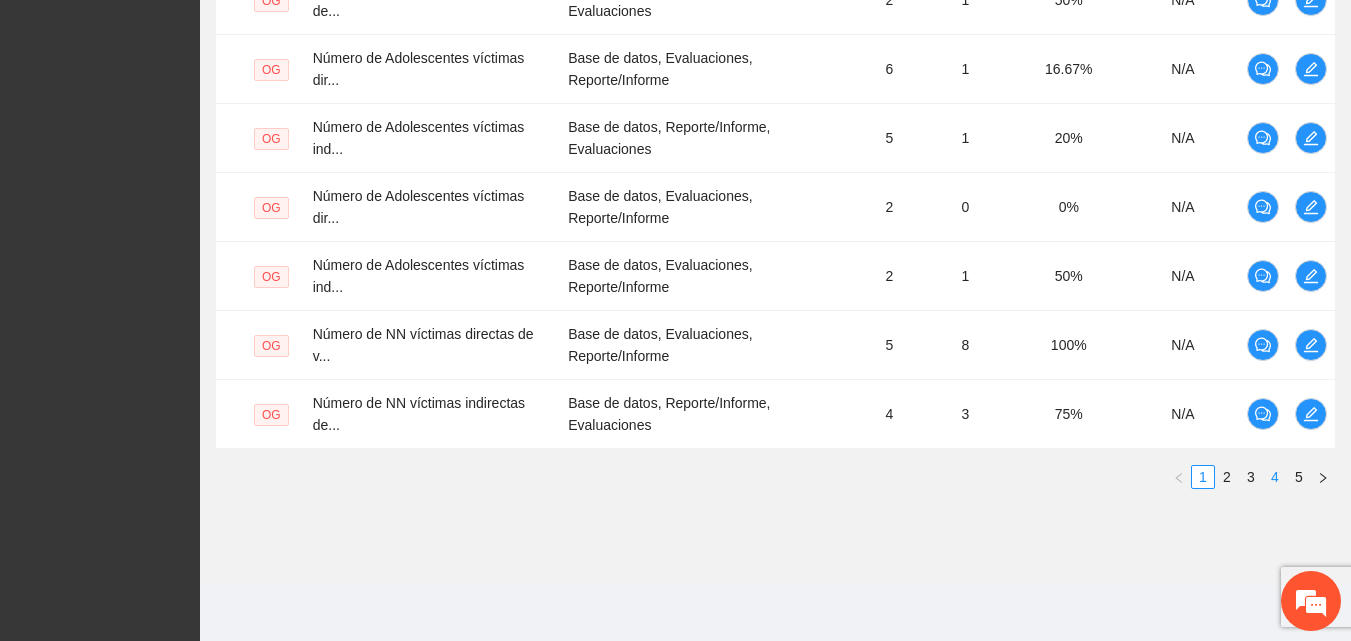 click on "4" at bounding box center (1275, 477) 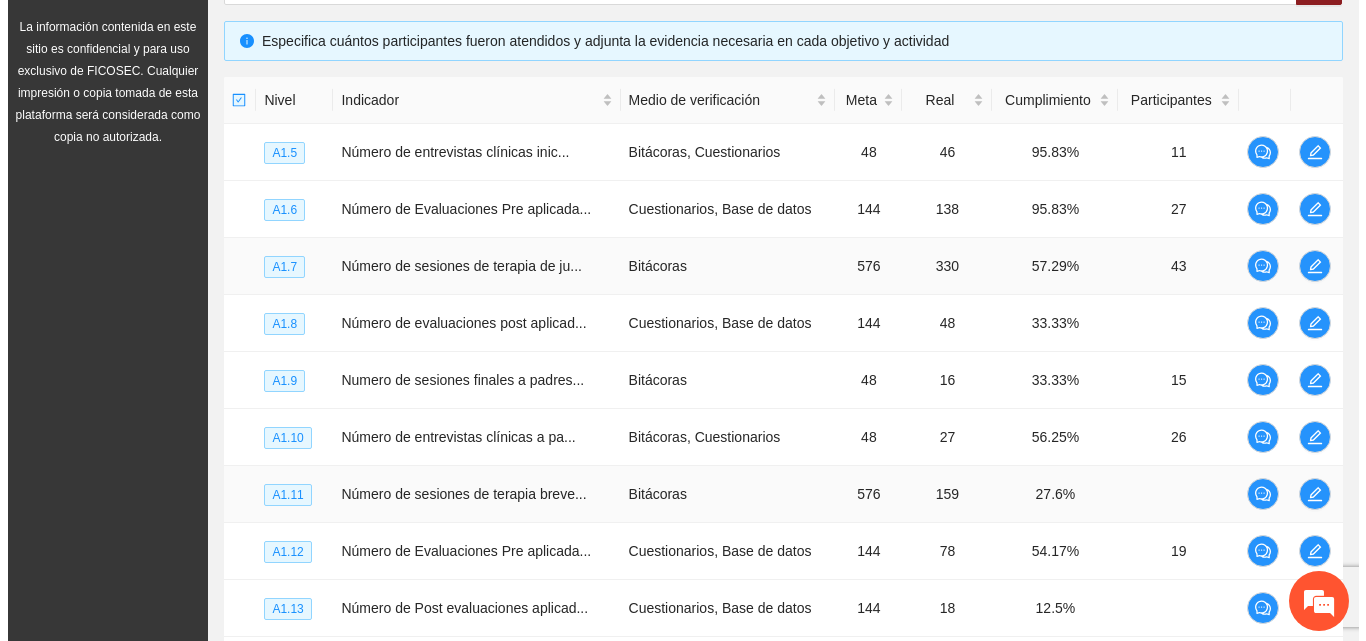 scroll, scrollTop: 368, scrollLeft: 0, axis: vertical 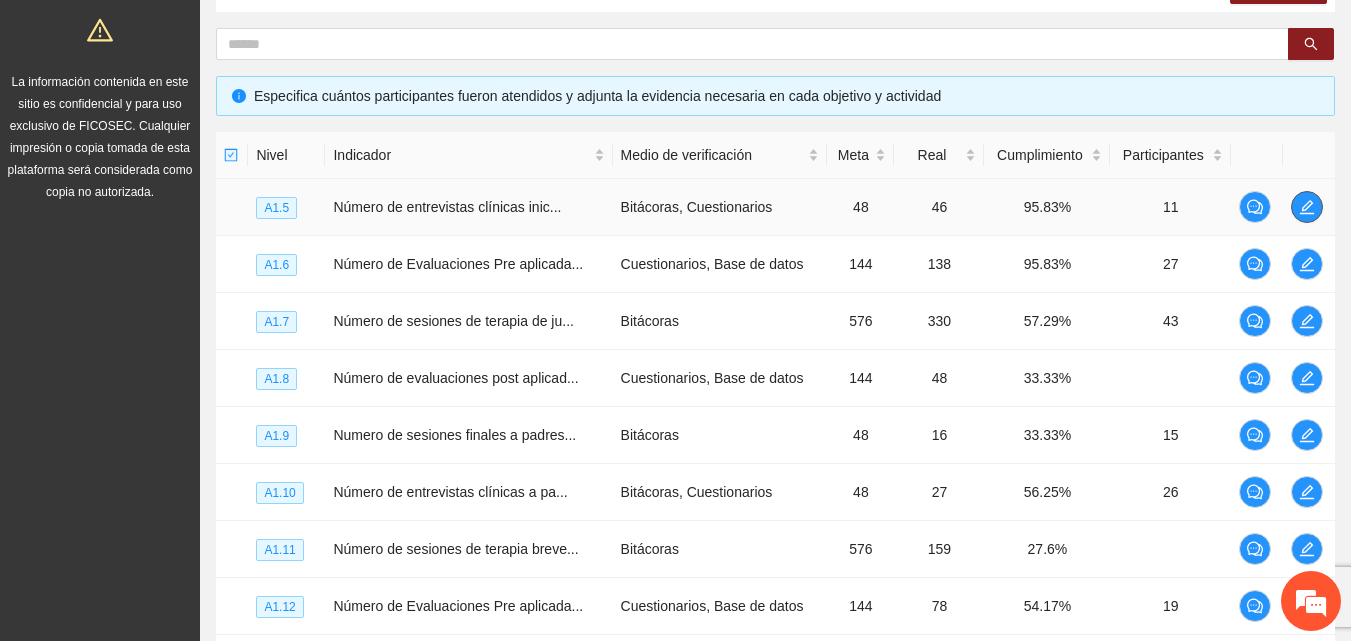 click 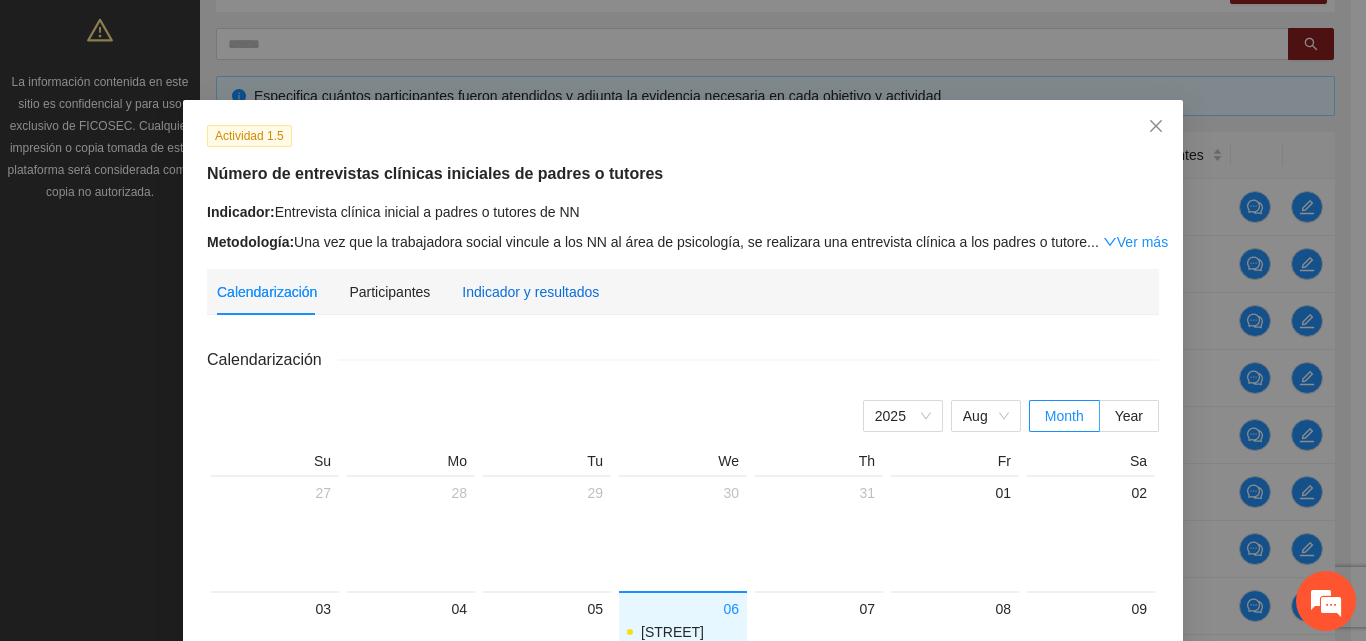 click on "Indicador y resultados" at bounding box center [530, 292] 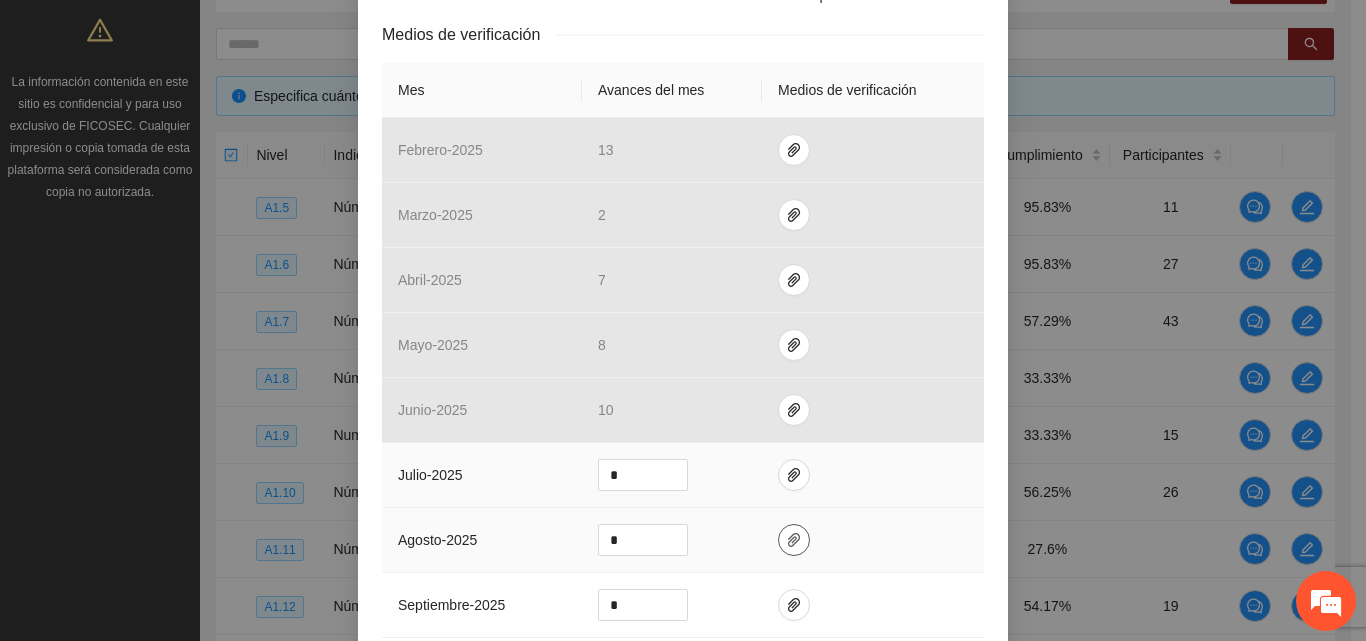 scroll, scrollTop: 500, scrollLeft: 0, axis: vertical 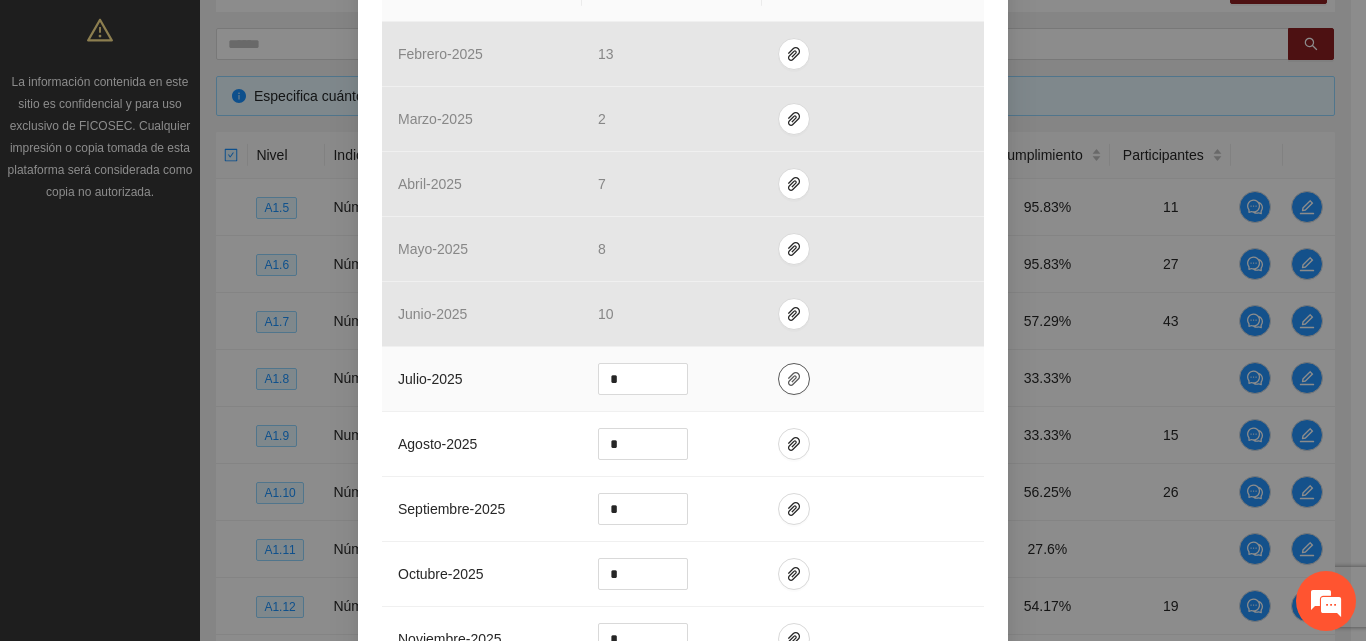 click 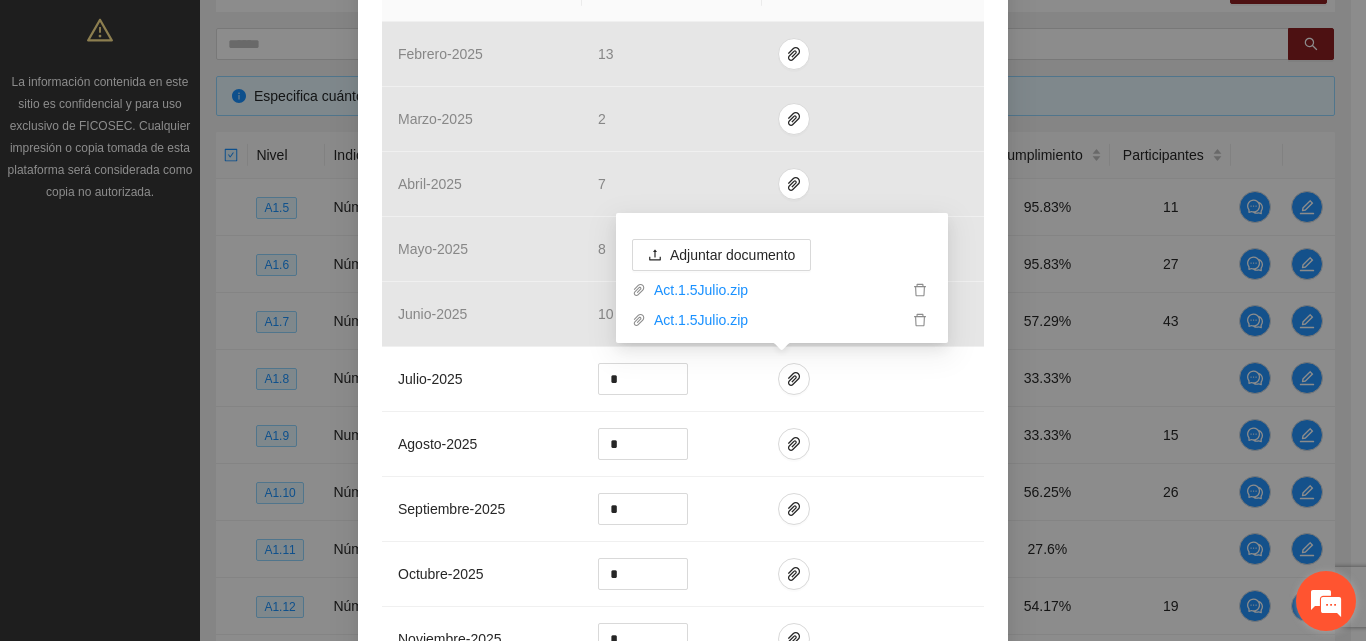 click at bounding box center (1326, 601) 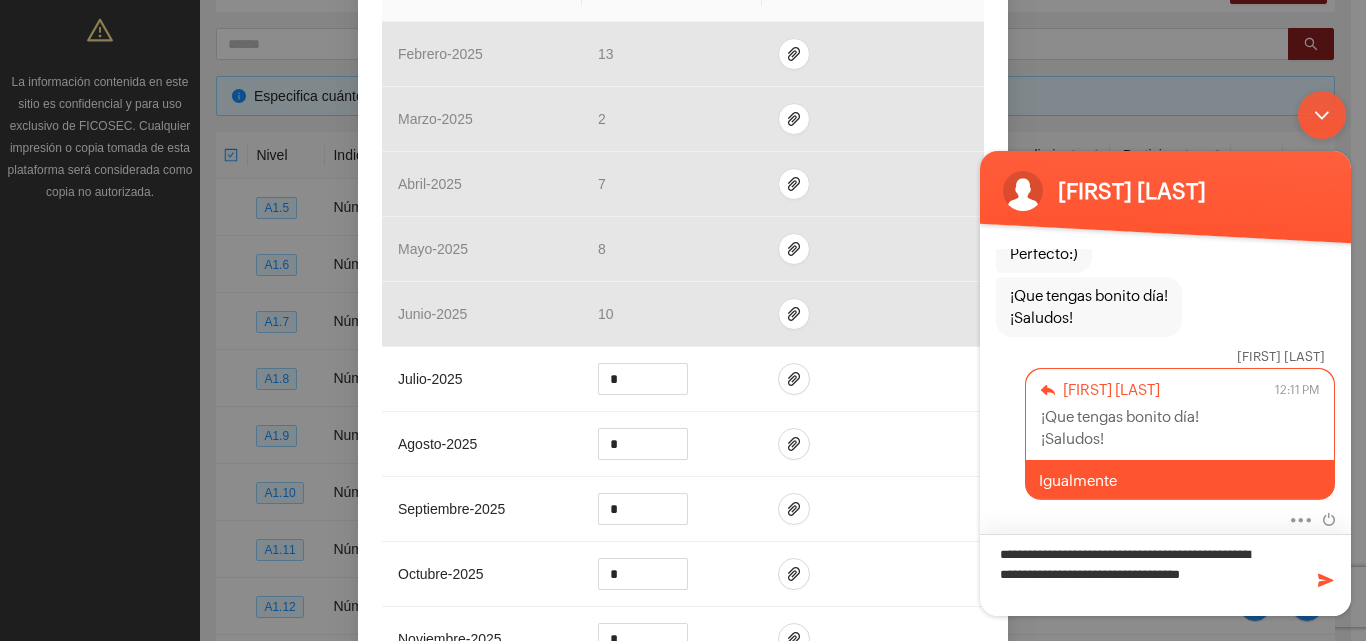 click on "**********" at bounding box center [1165, 575] 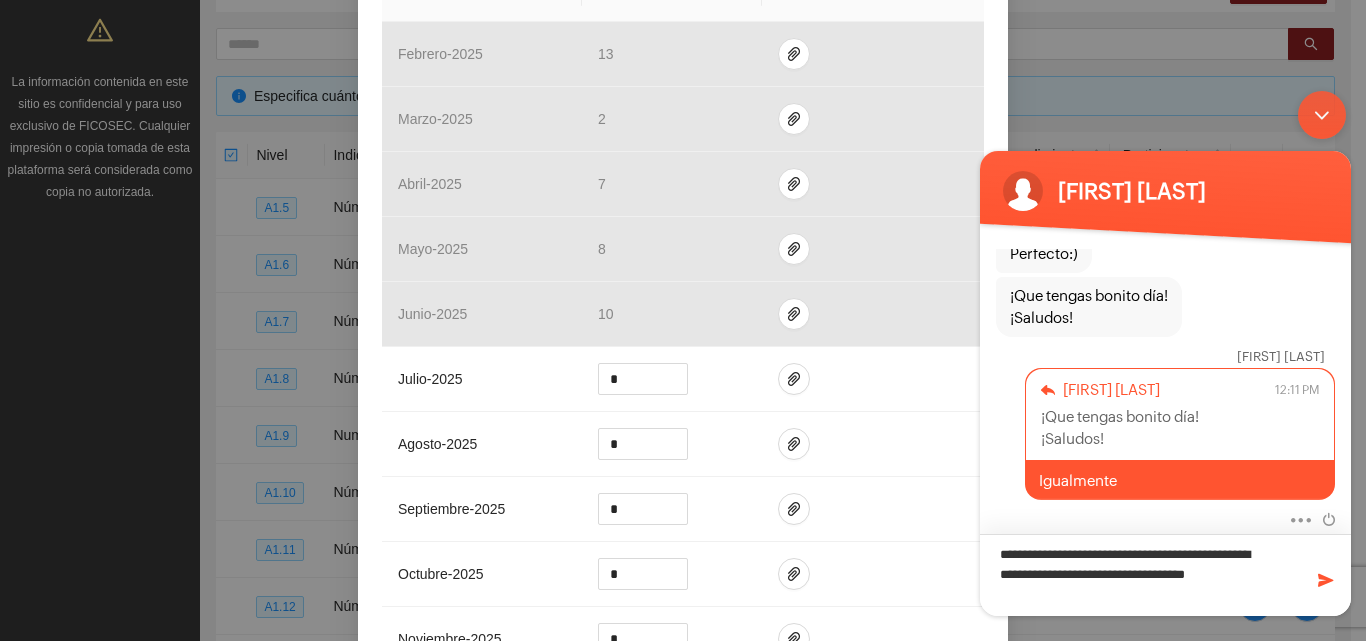 type on "**********" 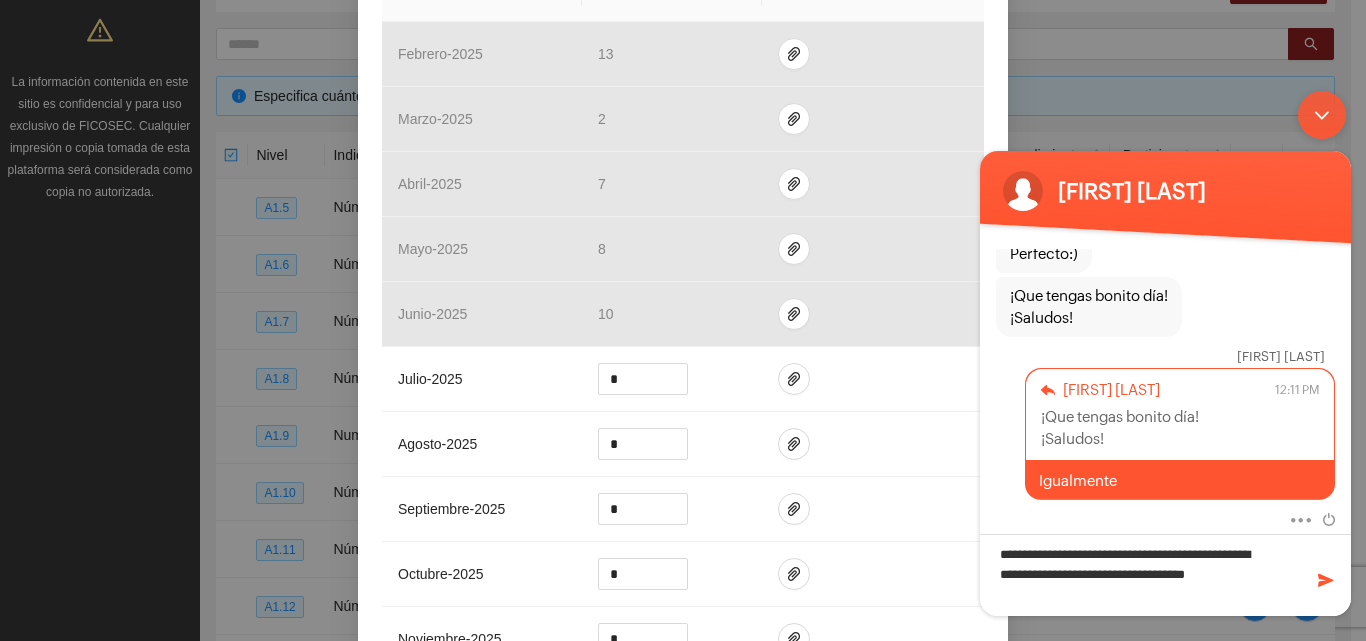 click at bounding box center [1326, 580] 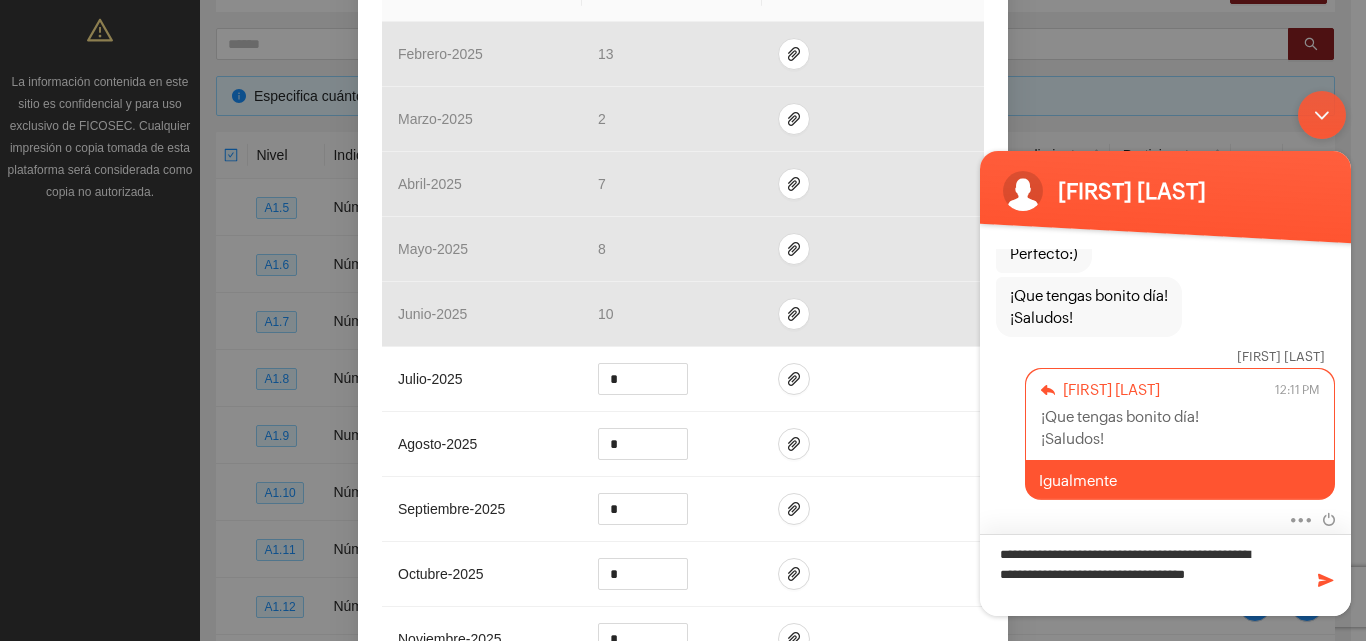 type 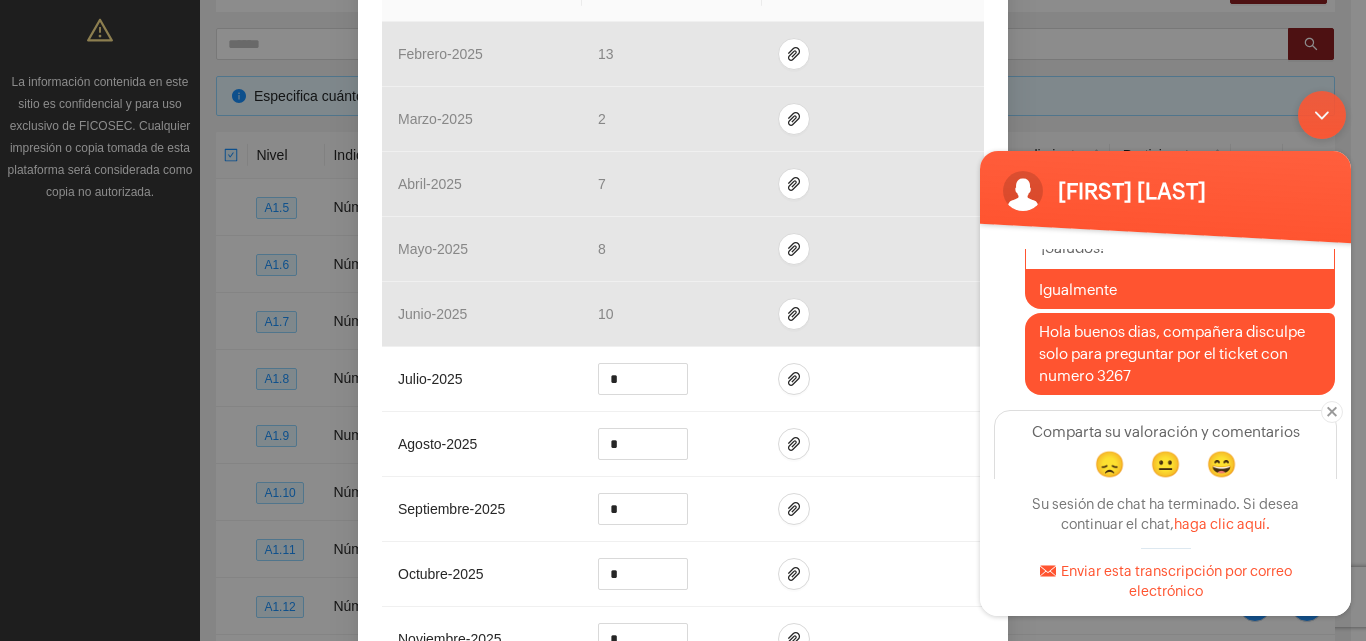 scroll, scrollTop: 2685, scrollLeft: 0, axis: vertical 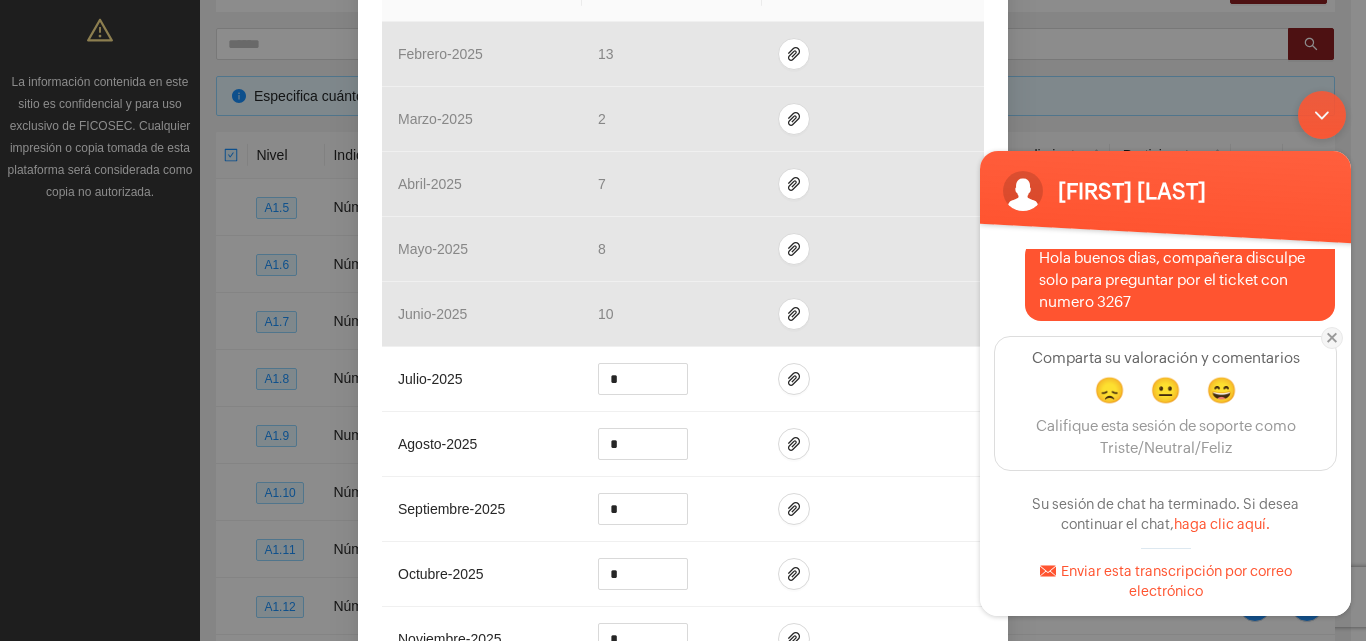 click at bounding box center (1332, 338) 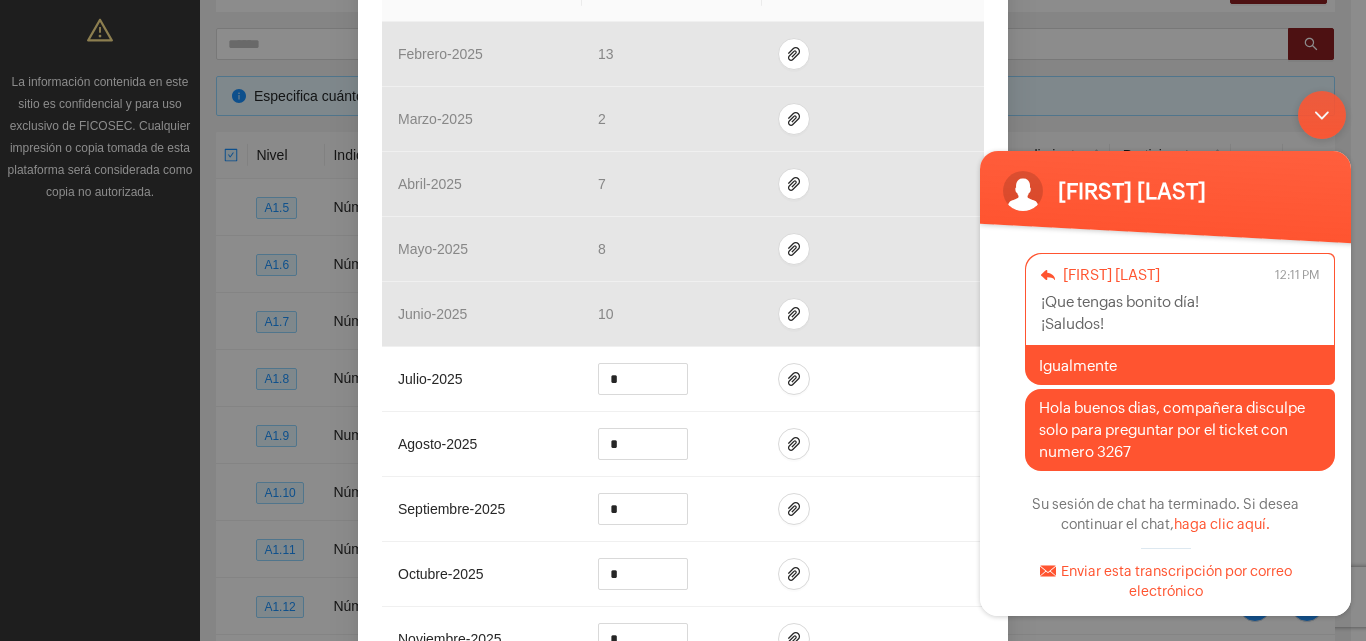 scroll, scrollTop: 2531, scrollLeft: 0, axis: vertical 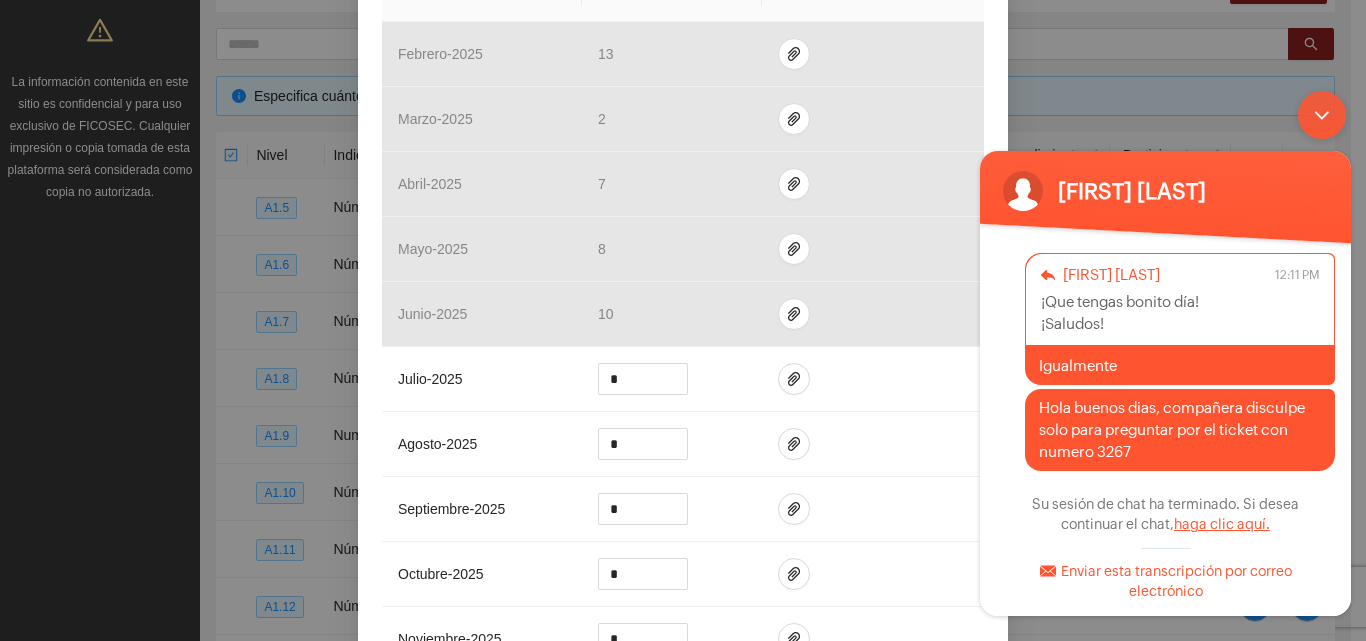 click on "haga clic aquí." at bounding box center (1222, 524) 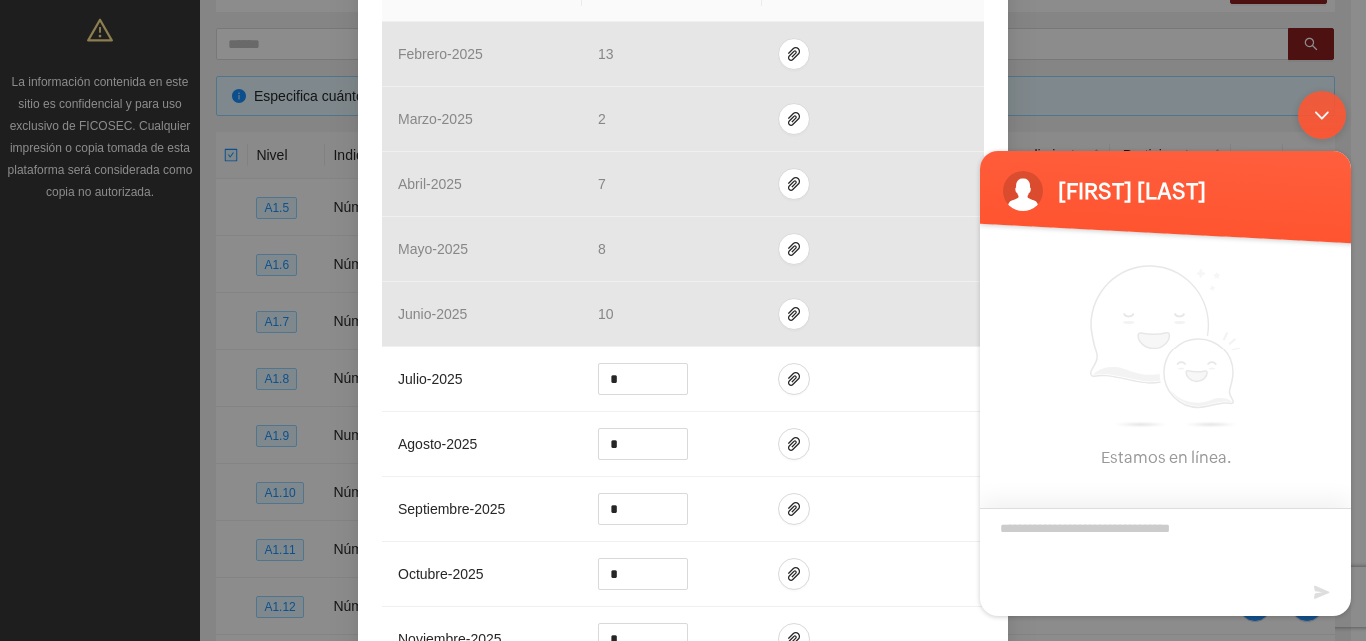 click at bounding box center (1165, 543) 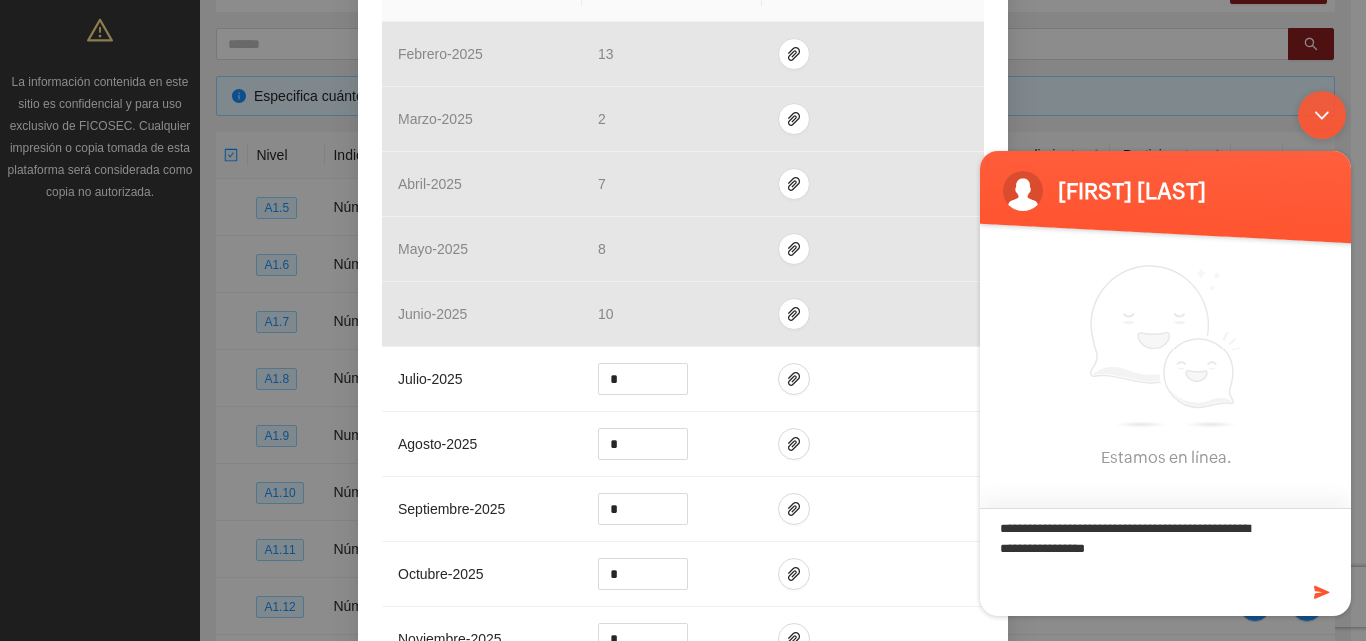 type on "**********" 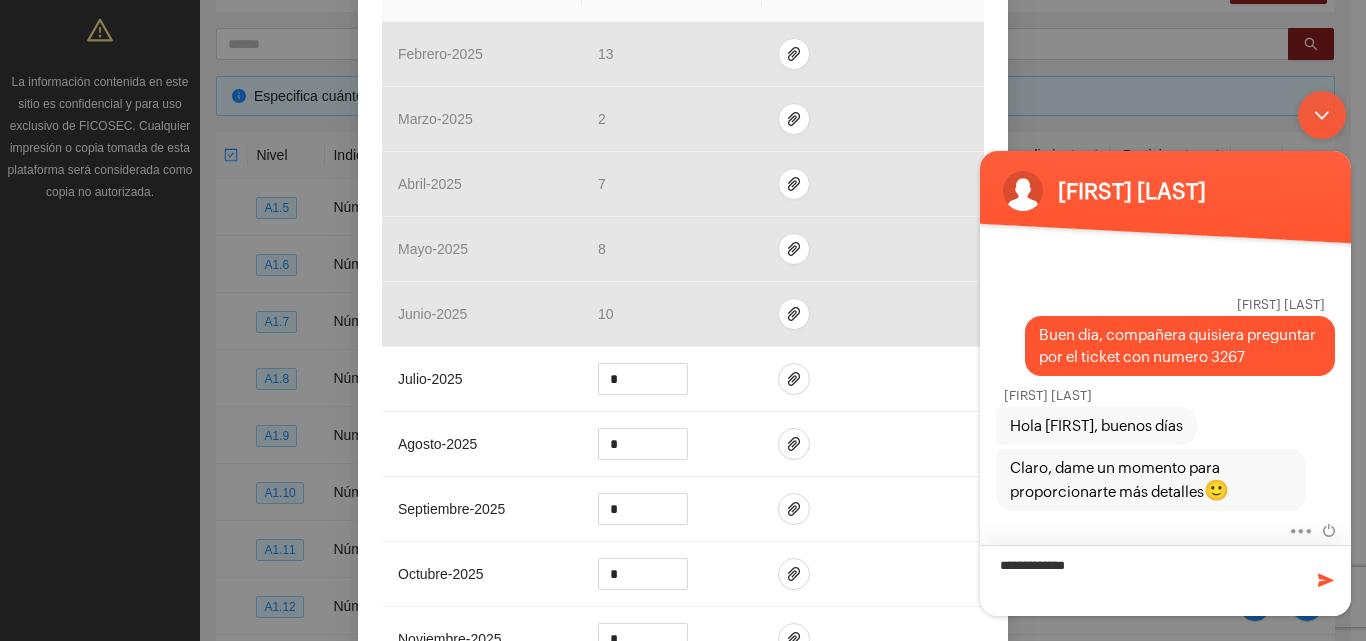 type on "**********" 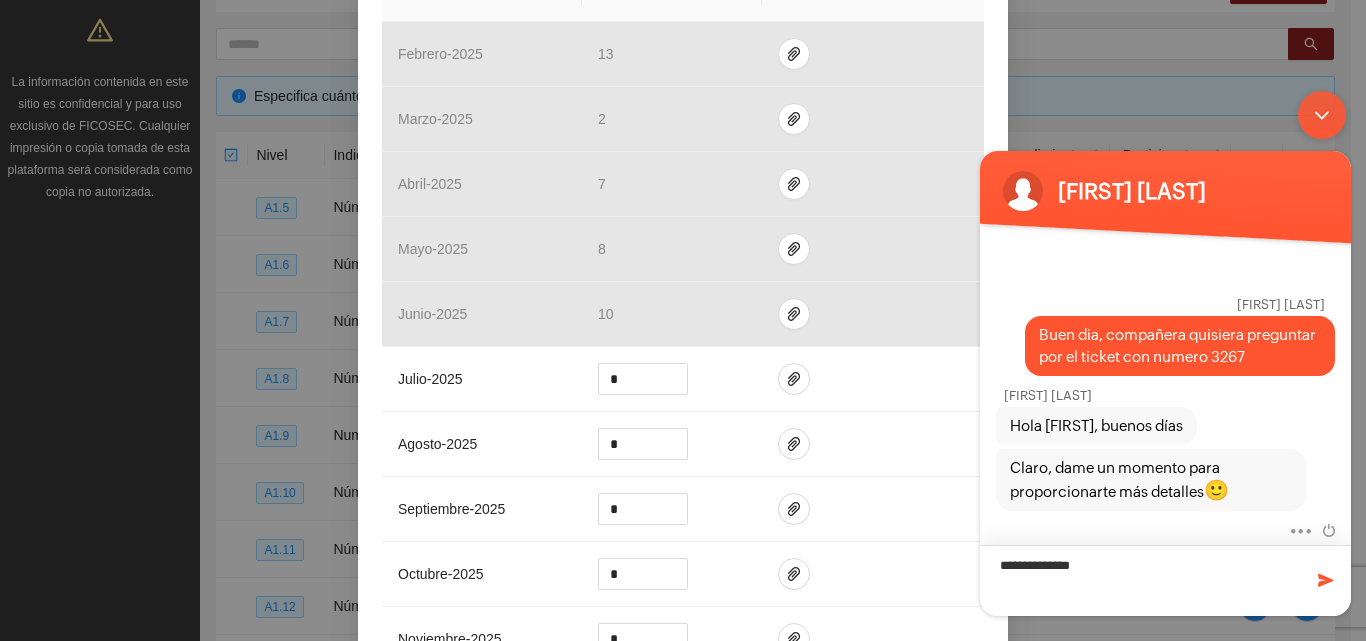 type 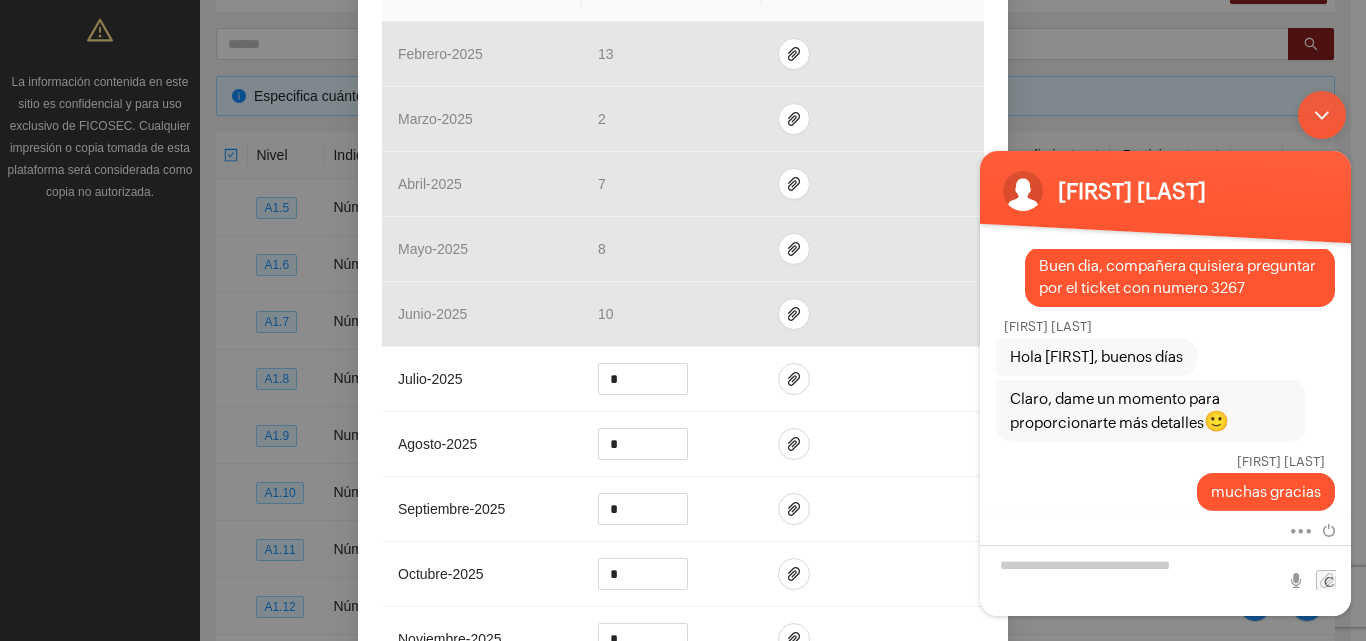 scroll, scrollTop: 183, scrollLeft: 0, axis: vertical 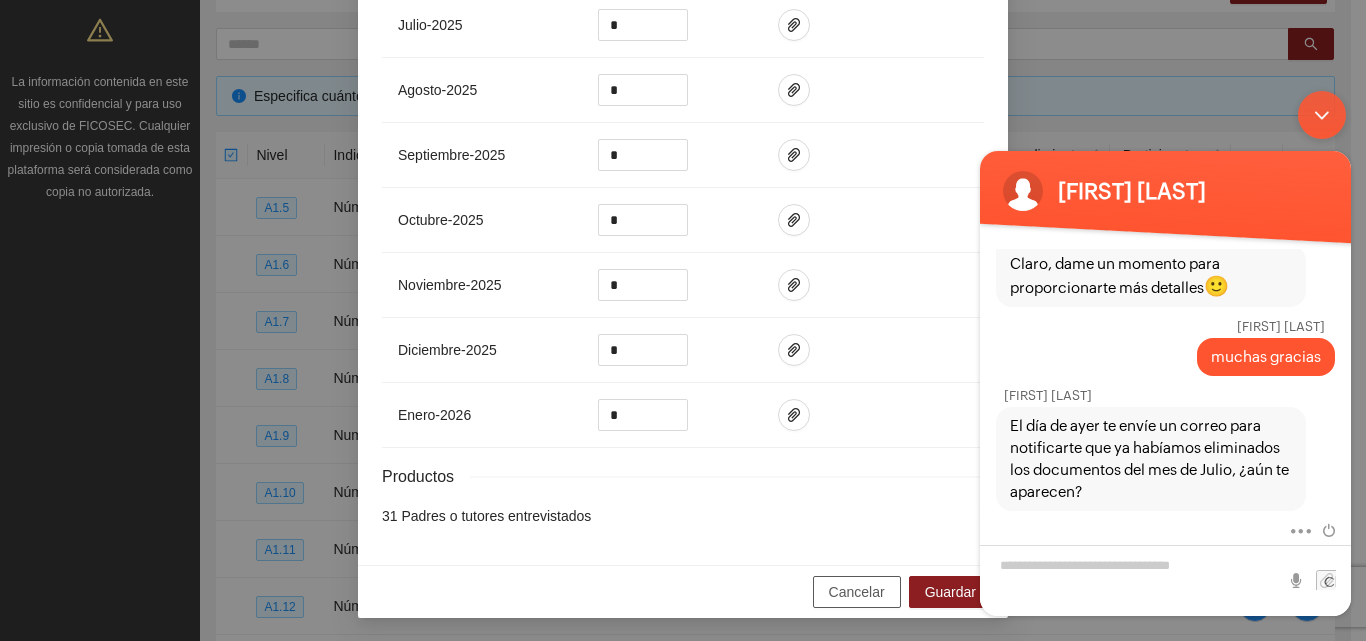 click on "Cancelar" at bounding box center [857, 592] 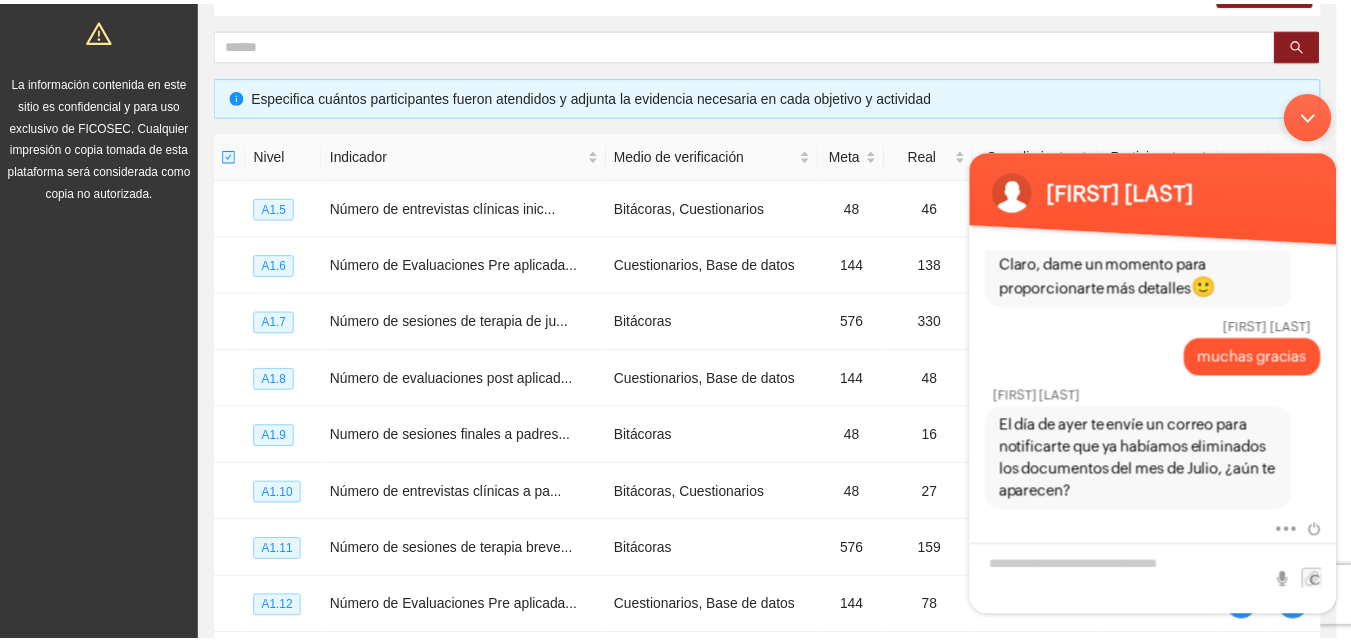 scroll, scrollTop: 754, scrollLeft: 0, axis: vertical 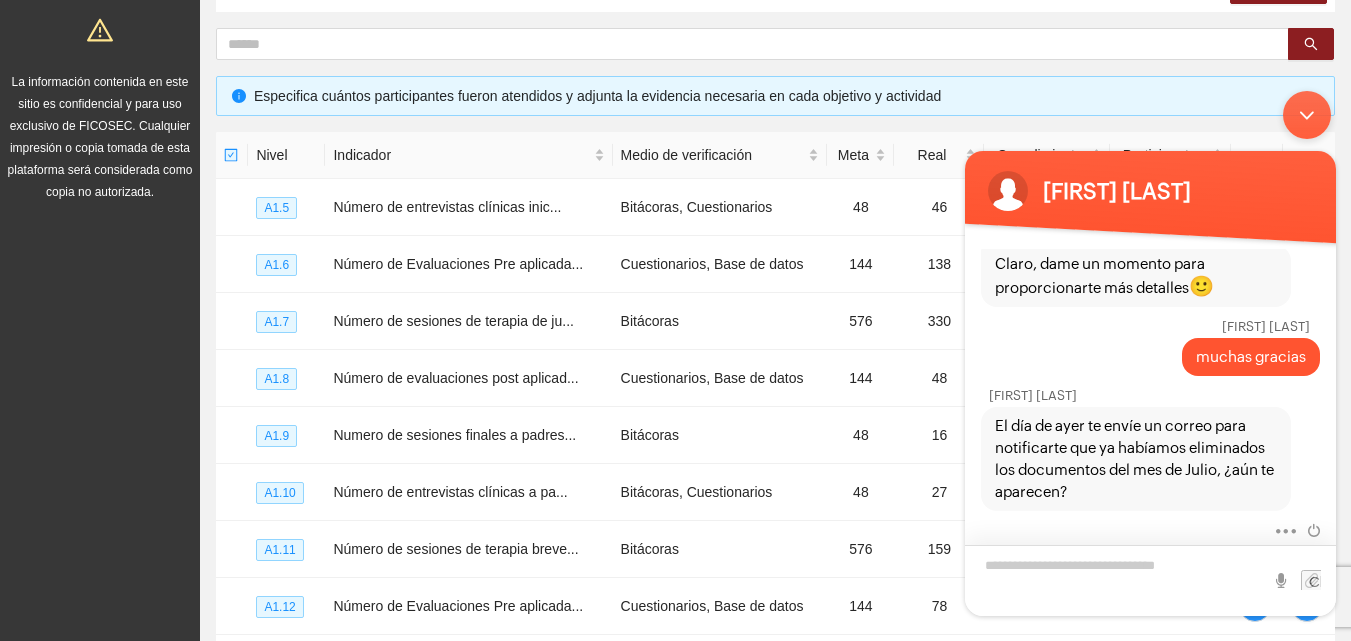 click at bounding box center [1150, 580] 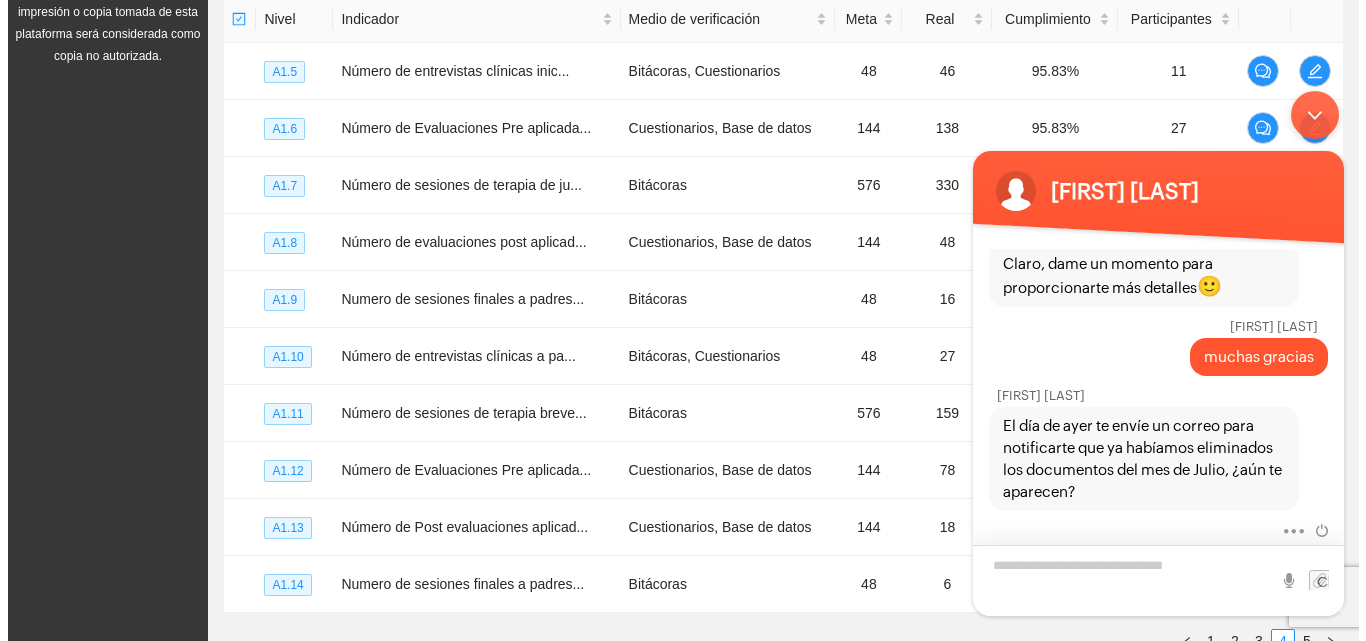 scroll, scrollTop: 568, scrollLeft: 0, axis: vertical 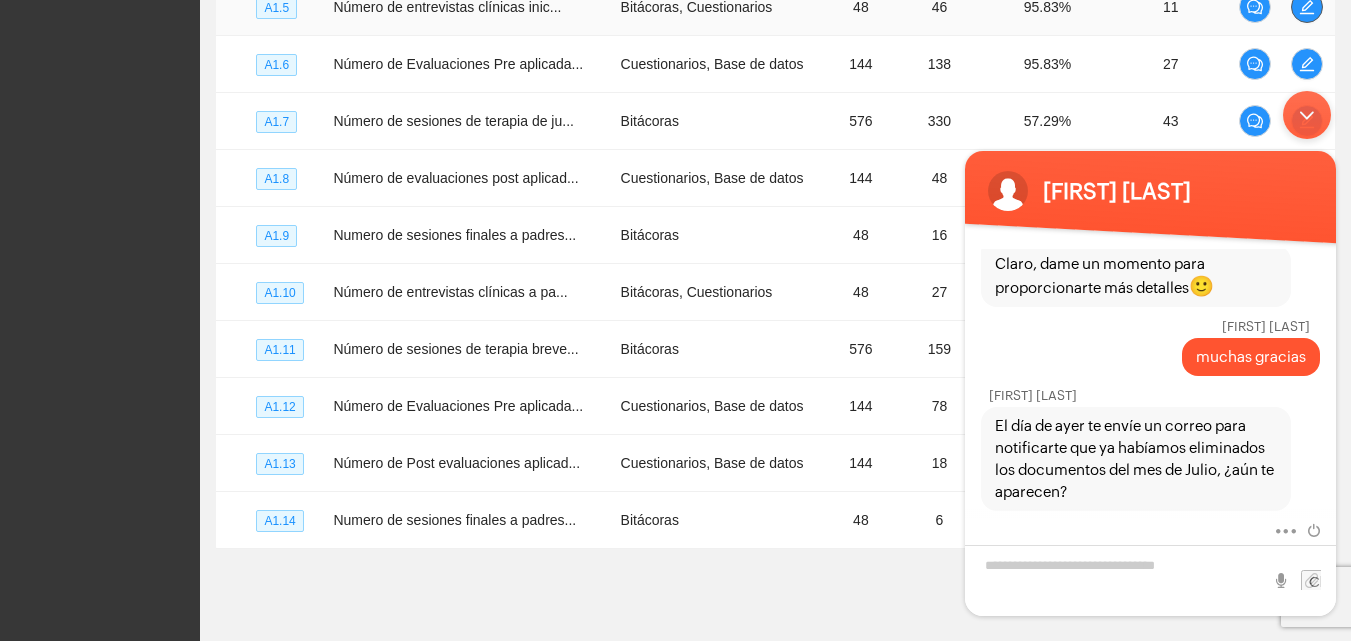 click 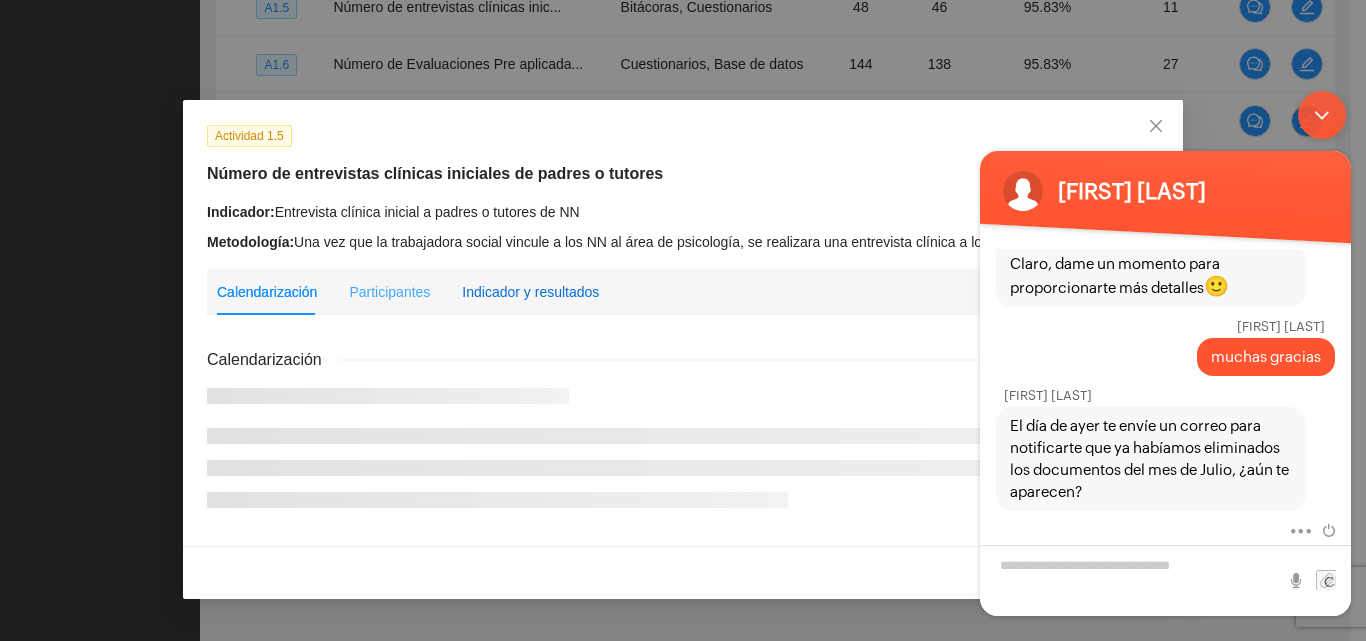 click on "Indicador y resultados" at bounding box center [530, 292] 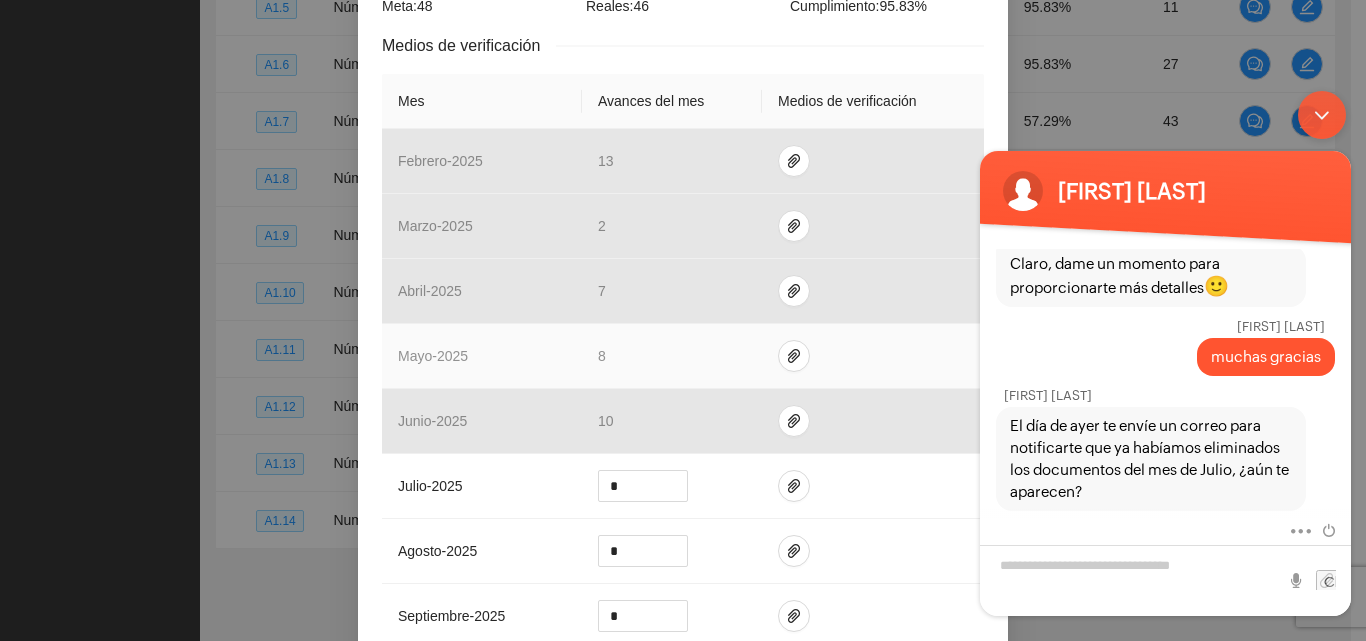 scroll, scrollTop: 400, scrollLeft: 0, axis: vertical 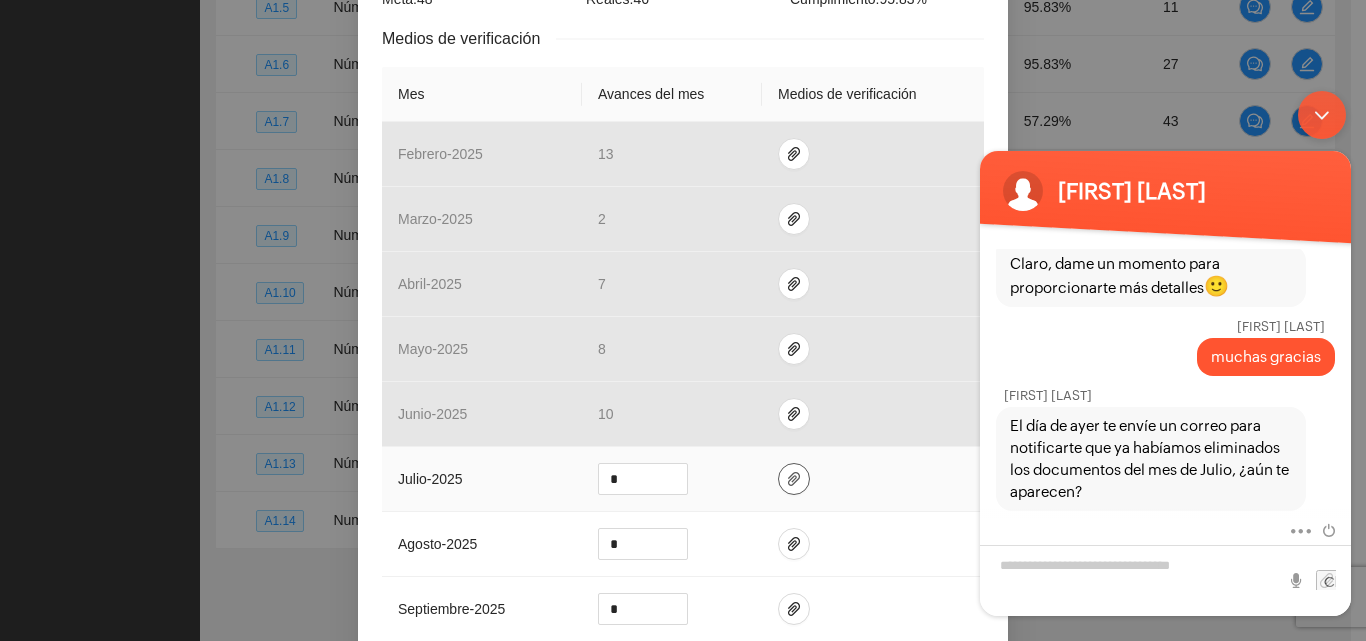 click 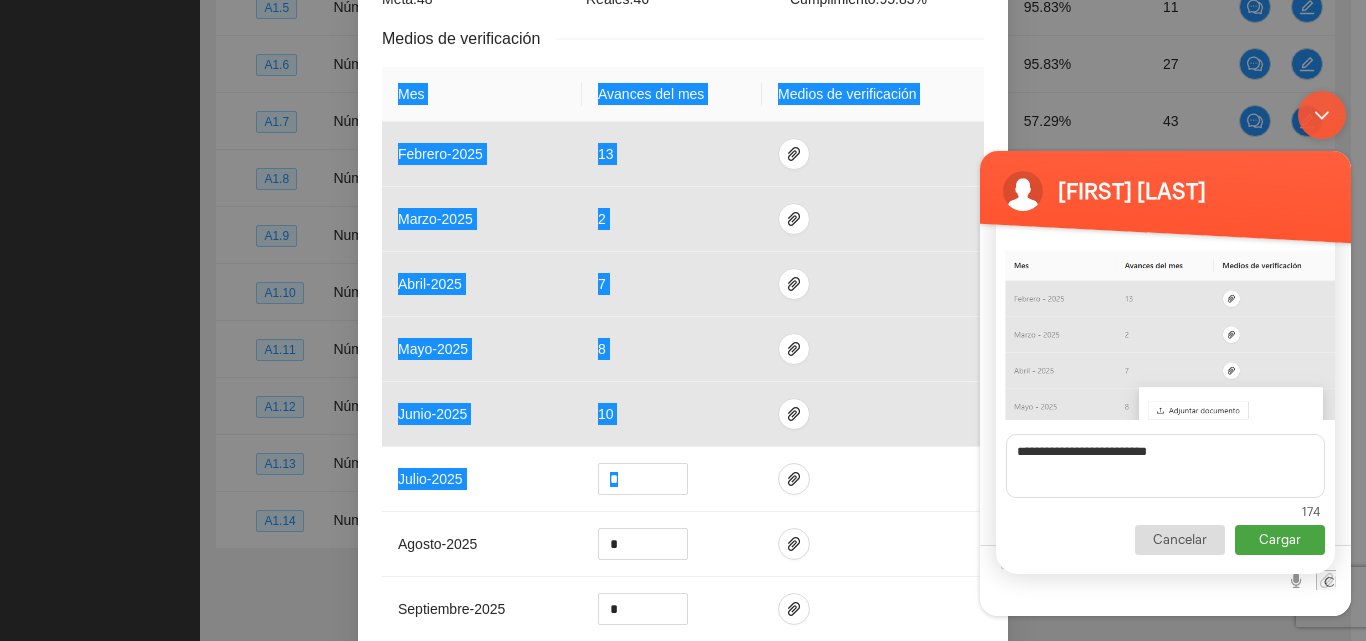 type on "**********" 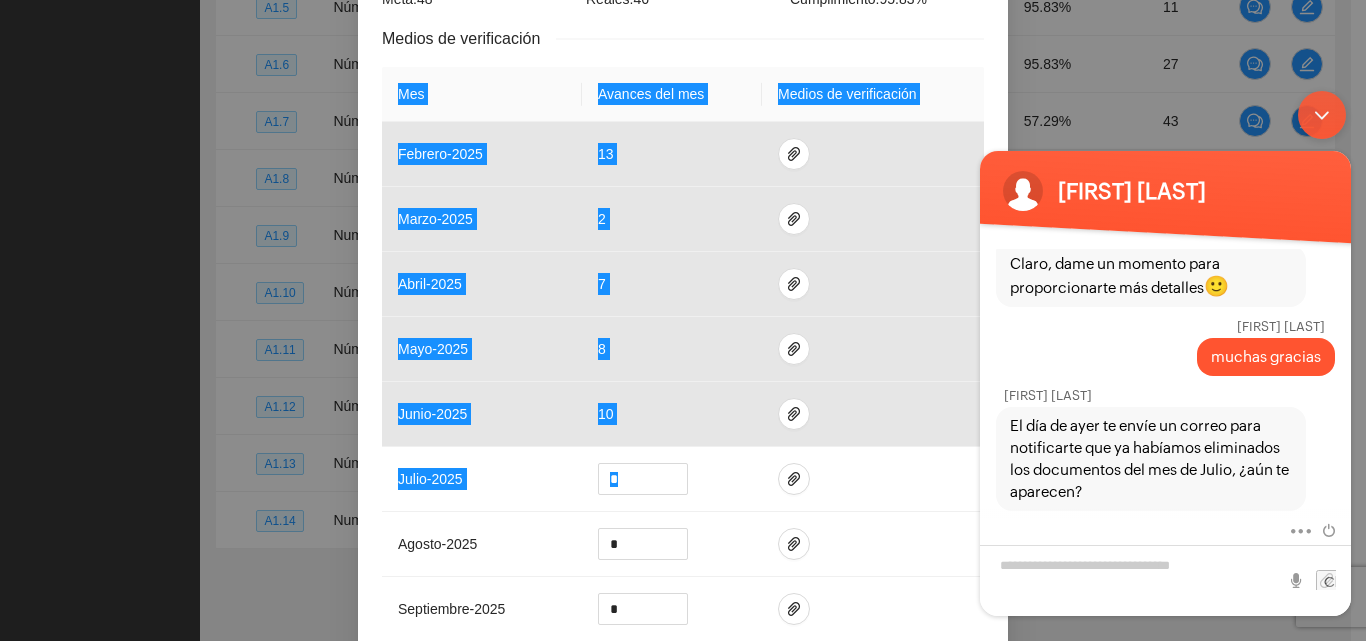 scroll, scrollTop: 456, scrollLeft: 0, axis: vertical 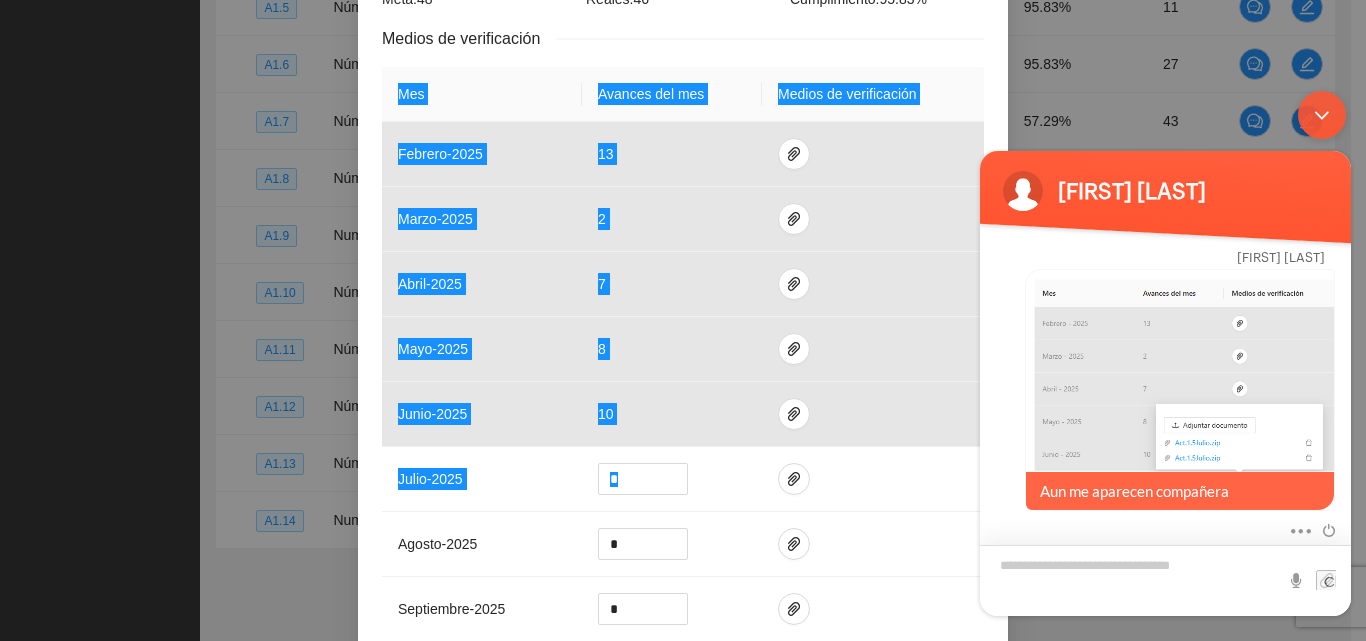 click at bounding box center [1165, 580] 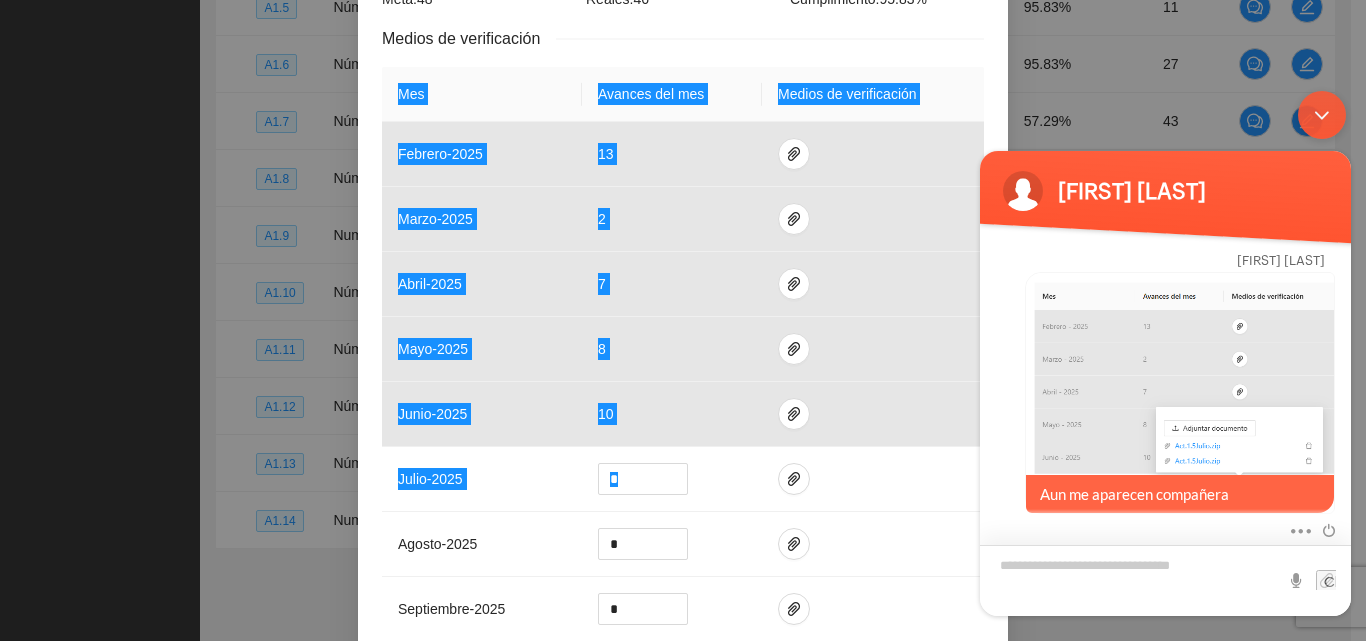scroll, scrollTop: 456, scrollLeft: 0, axis: vertical 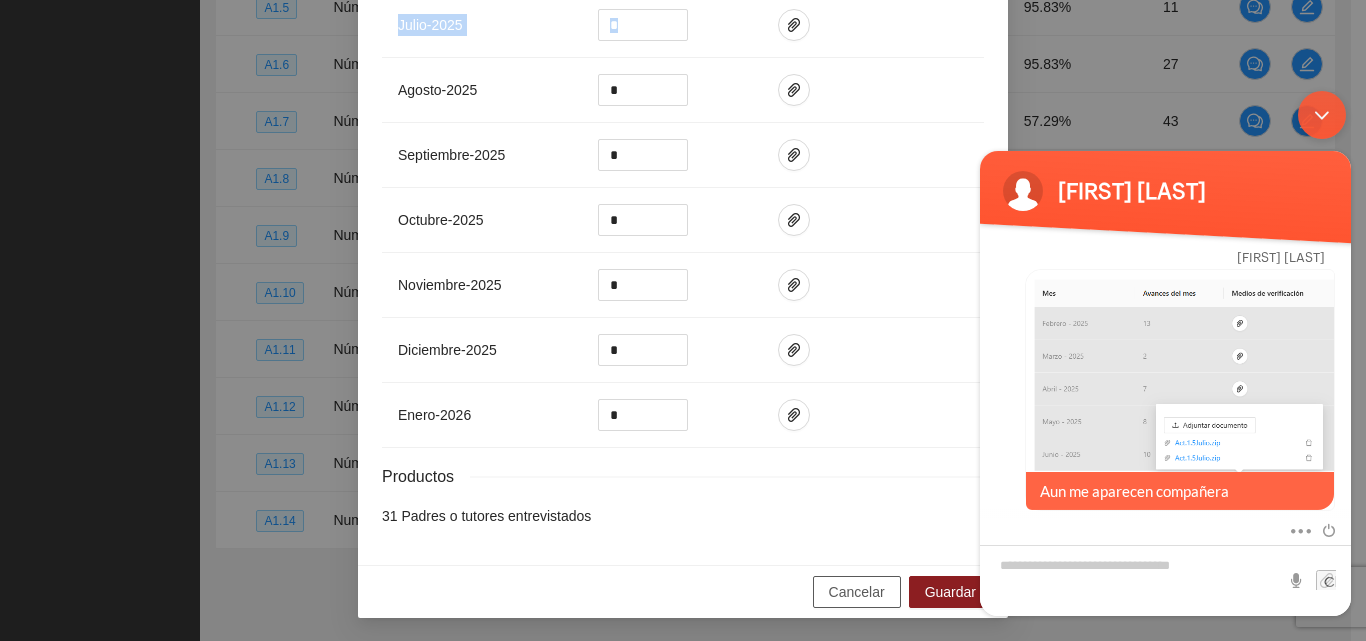 click on "Cancelar" at bounding box center [857, 592] 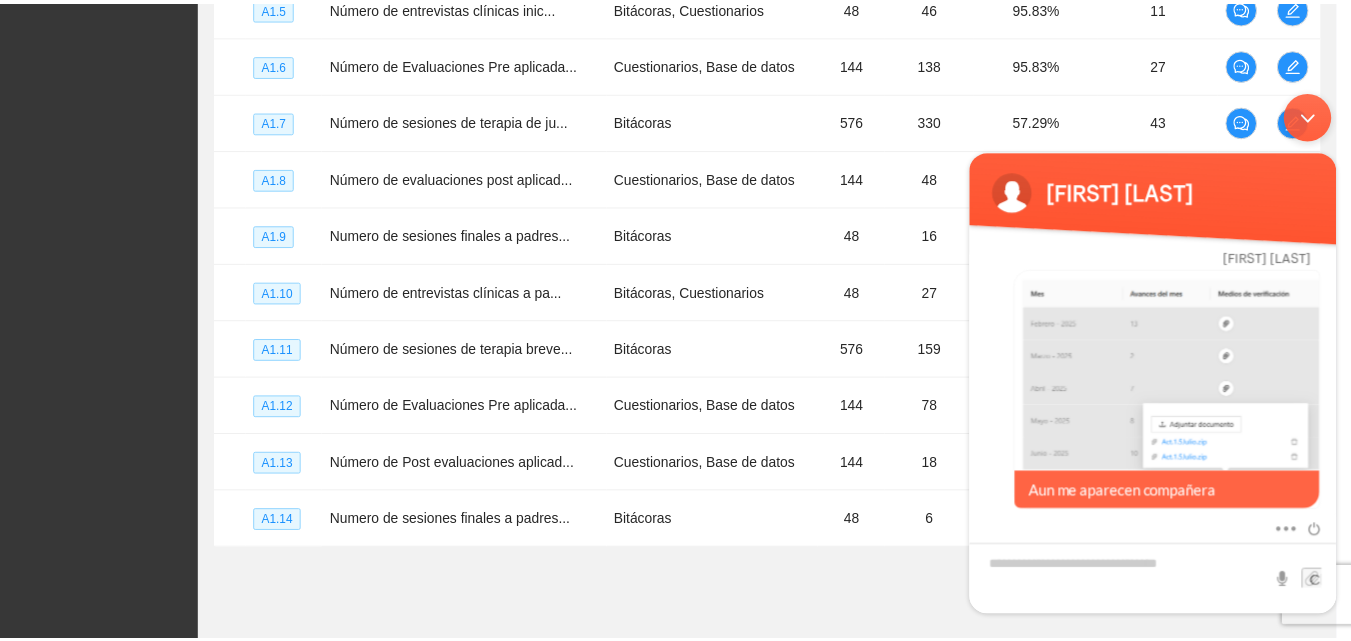 scroll, scrollTop: 754, scrollLeft: 0, axis: vertical 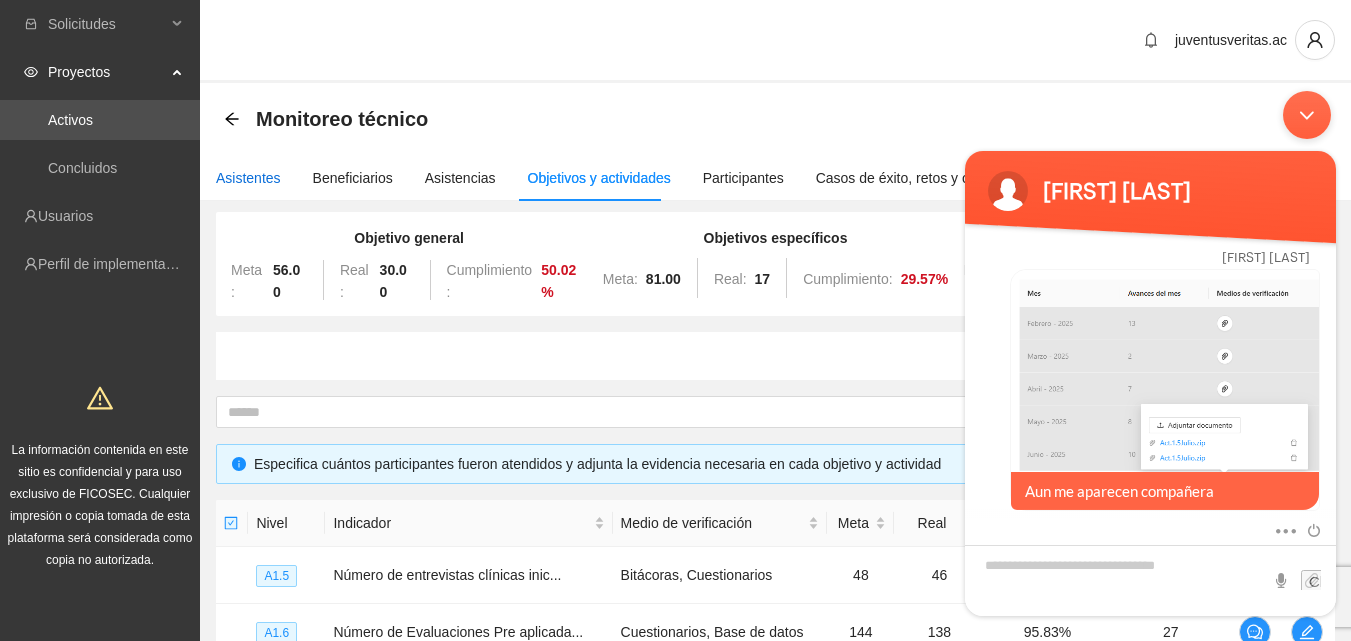 click on "Asistentes" at bounding box center (248, 178) 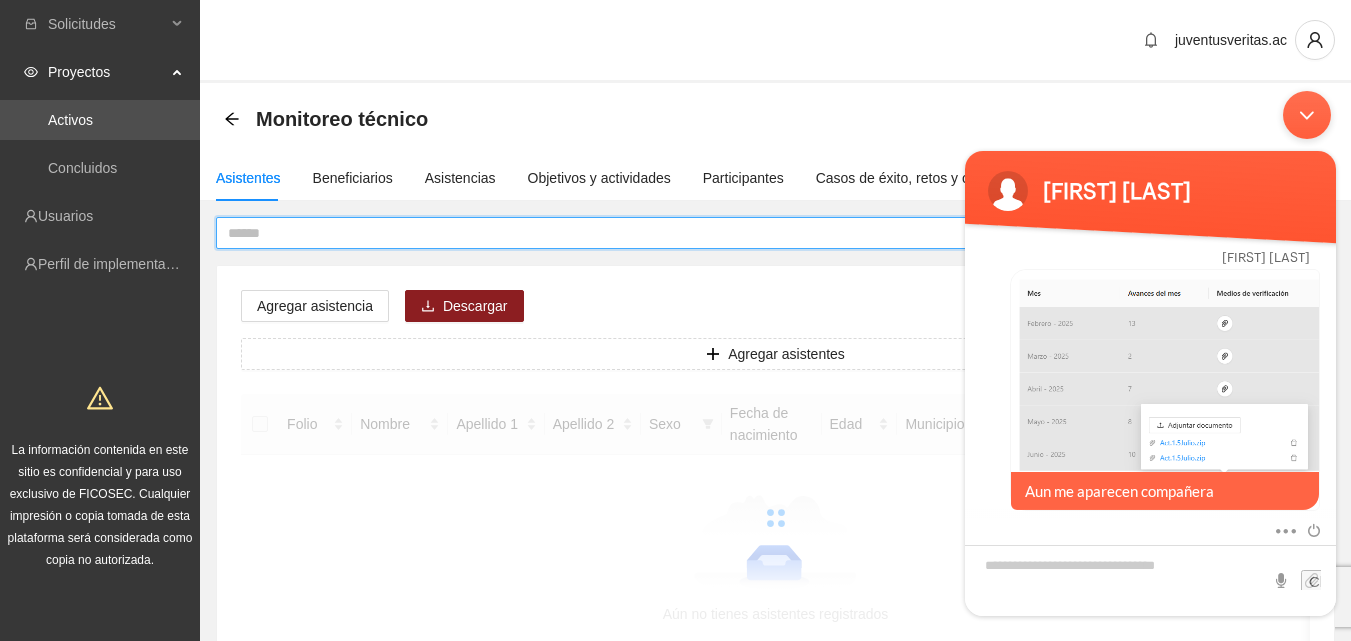 click at bounding box center (744, 233) 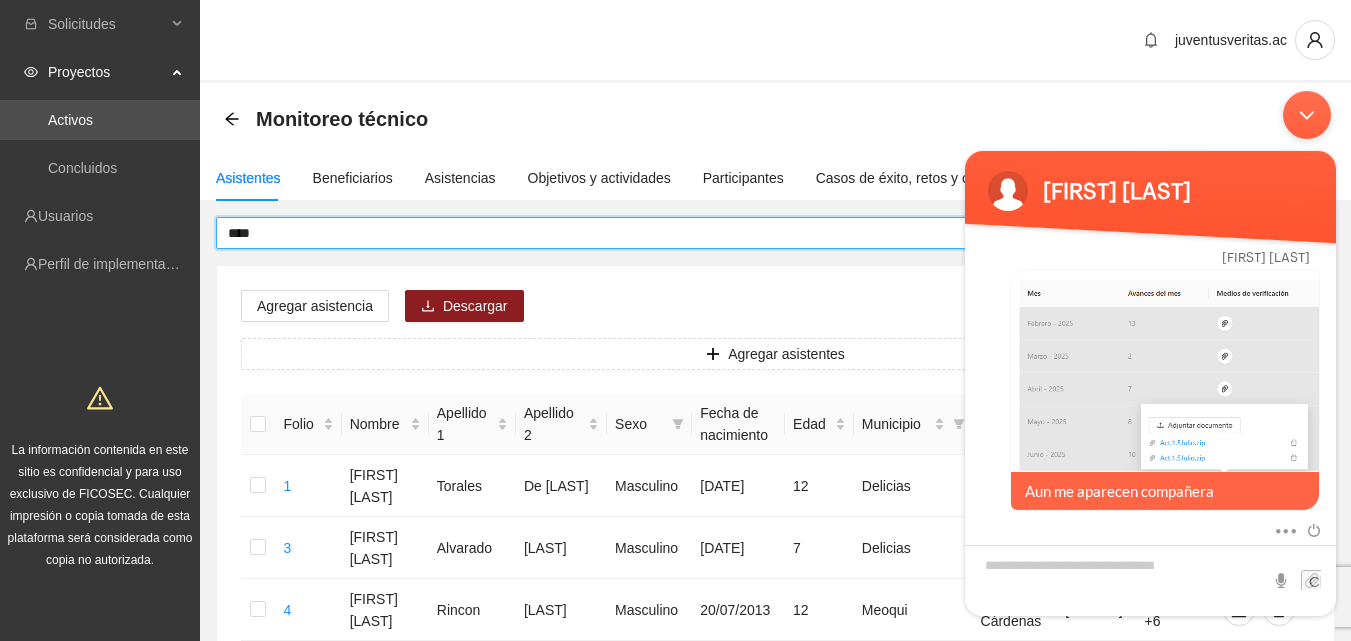 type on "****" 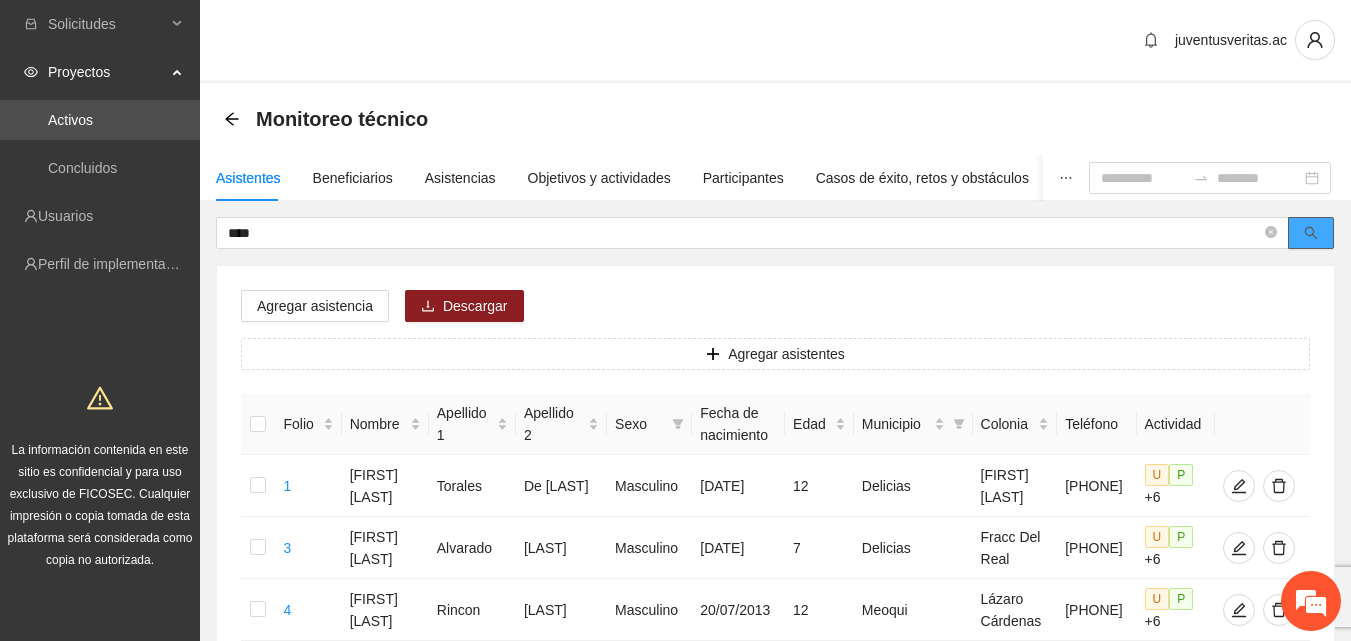 click 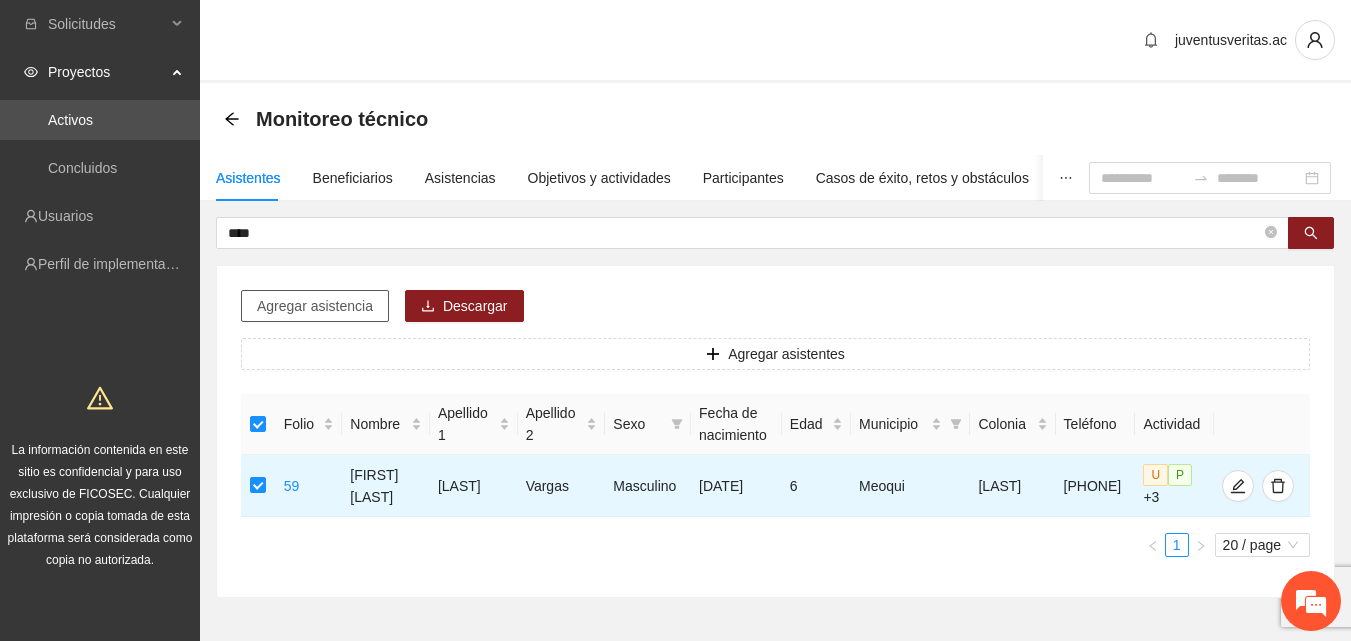 click on "Agregar asistencia" at bounding box center [315, 306] 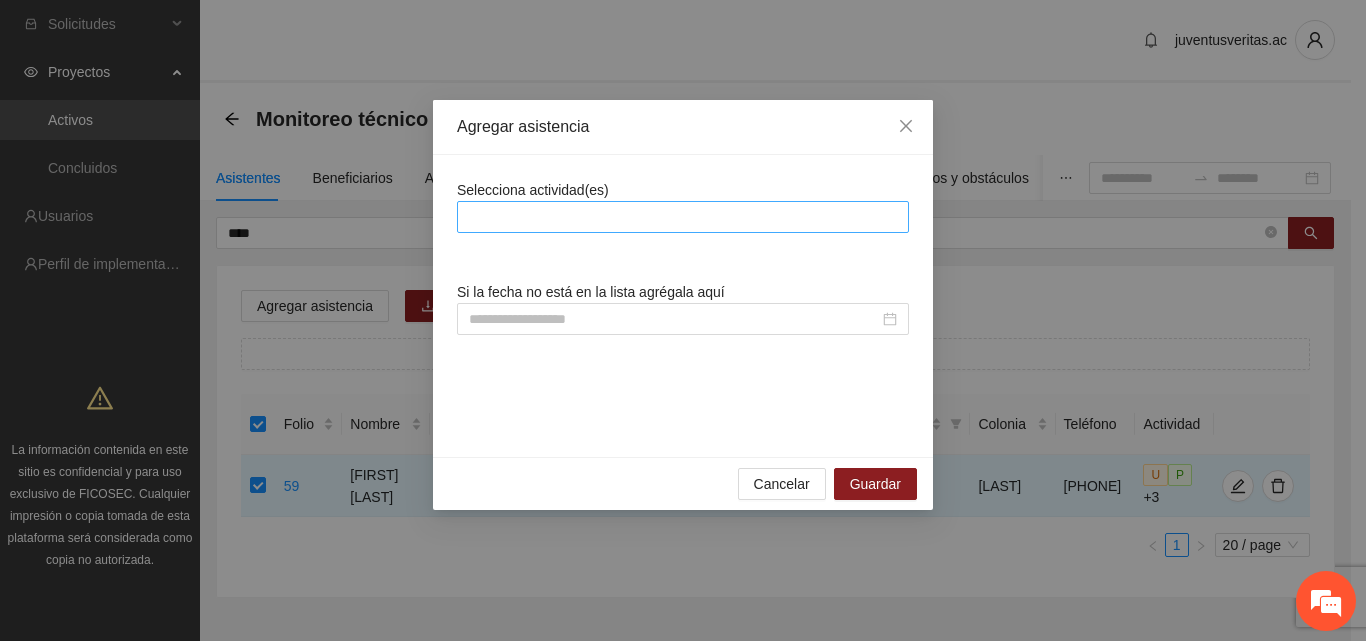 click at bounding box center [683, 217] 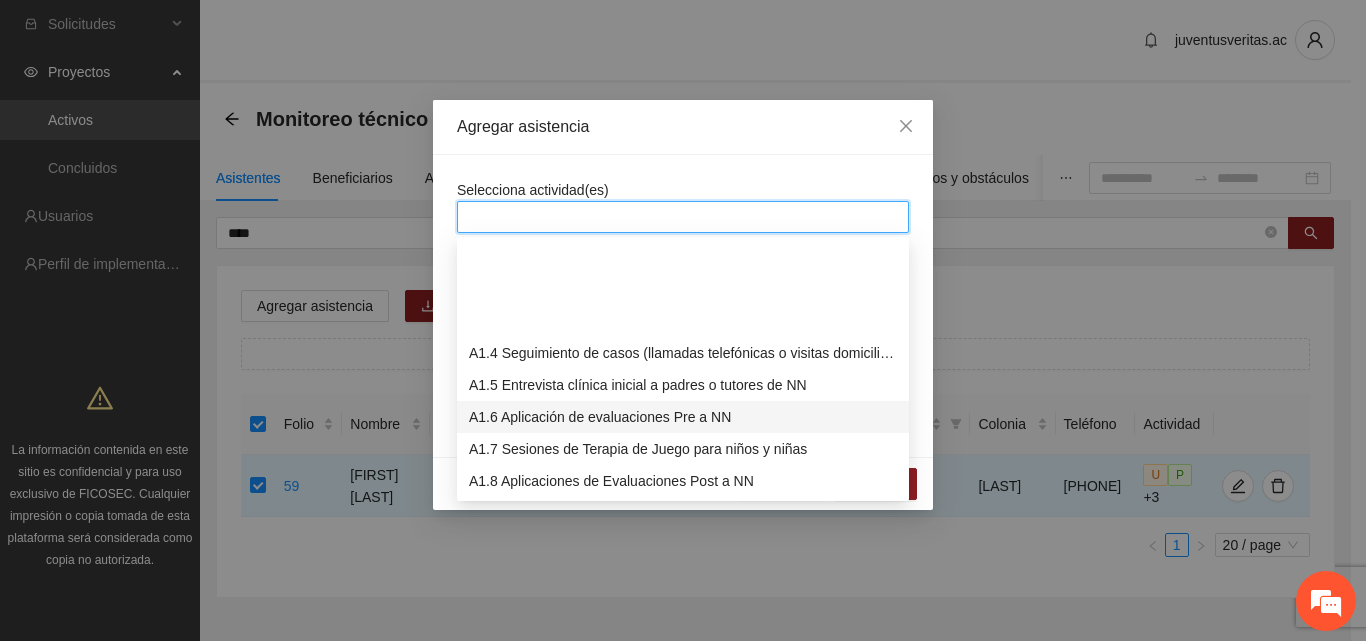 scroll, scrollTop: 100, scrollLeft: 0, axis: vertical 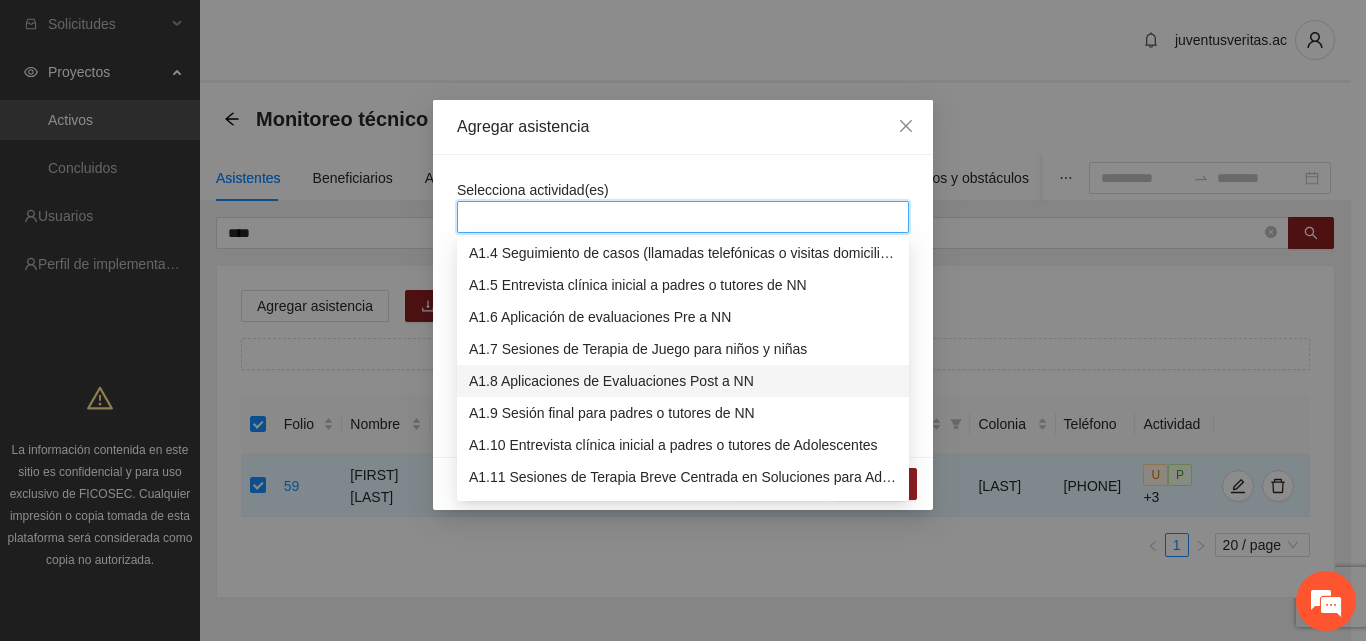 drag, startPoint x: 533, startPoint y: 383, endPoint x: 555, endPoint y: 366, distance: 27.802877 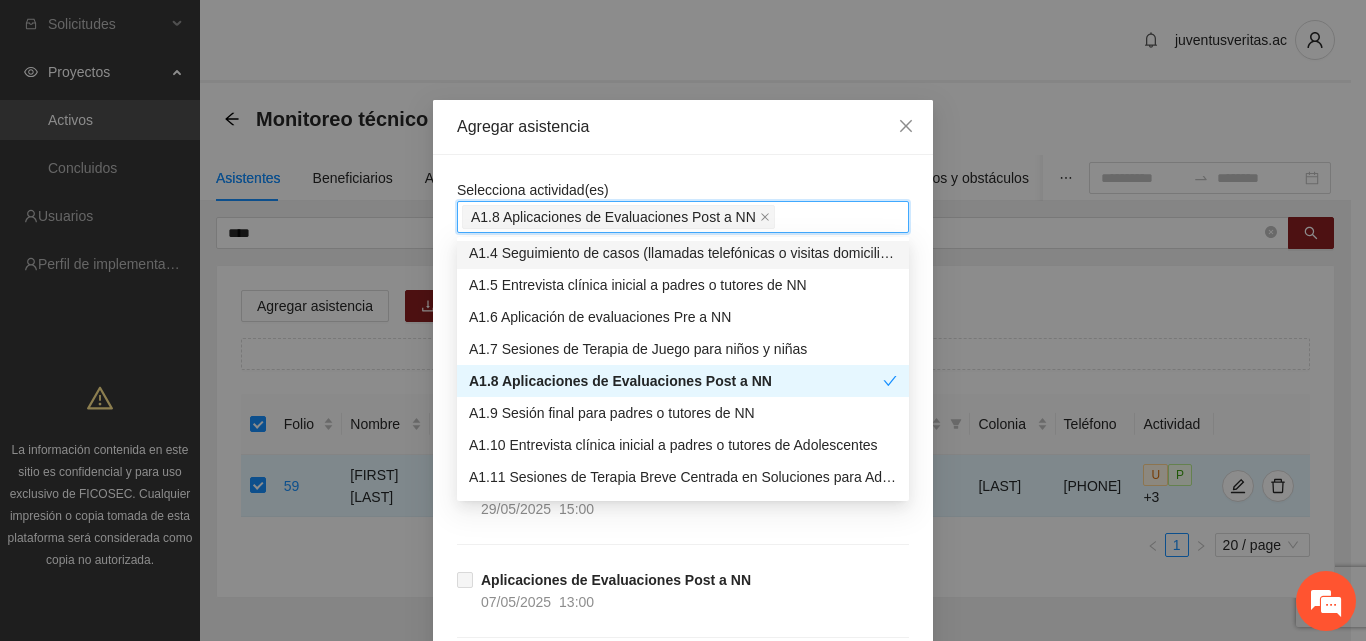 click on "Selecciona actividad(es) A1.8 Aplicaciones de Evaluaciones Post a NN    Si la fecha no está en la lista agrégala aquí Aplicaciones de Evaluaciones Post a NN  [DATE] [TIME] Aplicaciones de Evaluaciones Post a NN  [DATE] [TIME] Aplicaciones de Evaluaciones Post a NN  [DATE] [TIME] Aplicaciones de Evaluaciones Post a NN  [DATE] [TIME] Aplicaciones de Evaluaciones Post a NN  [DATE] [TIME] Aplicaciones de Evaluaciones Post a NN  [DATE] [TIME] Aplicaciones de Evaluaciones Post a NN  [DATE] [TIME] Aplicaciones de Evaluaciones Post a NN  [DATE] [TIME]" at bounding box center (683, 677) 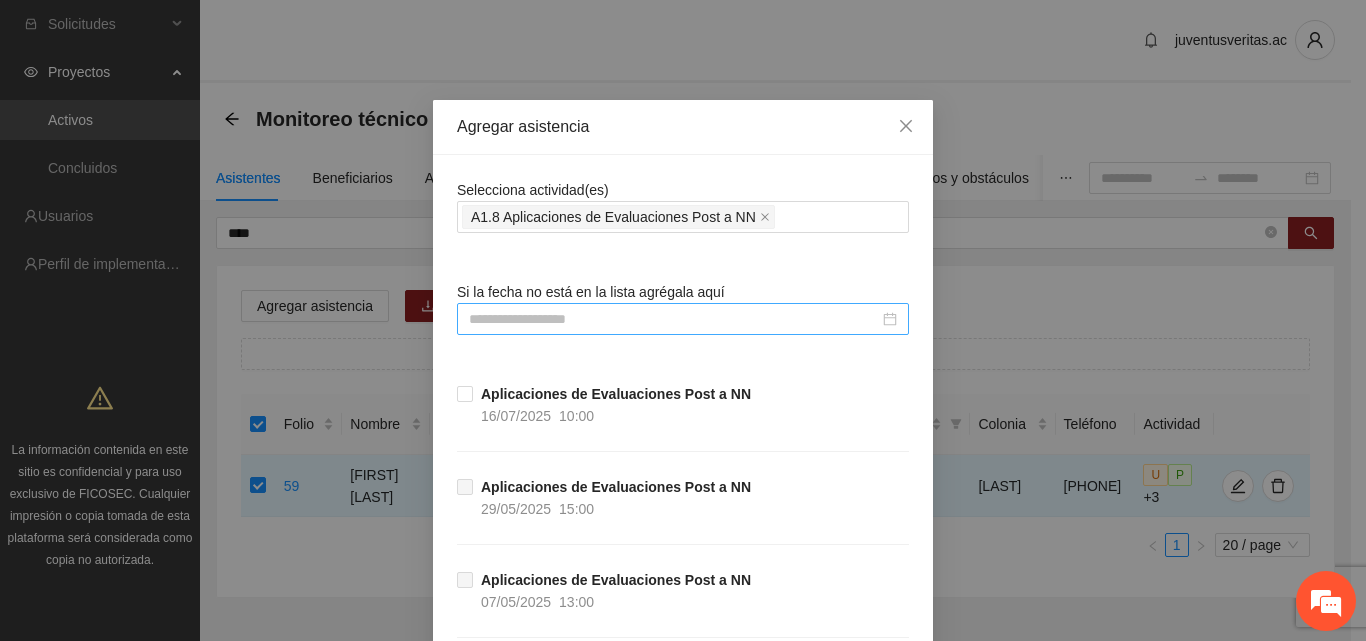 click at bounding box center [674, 319] 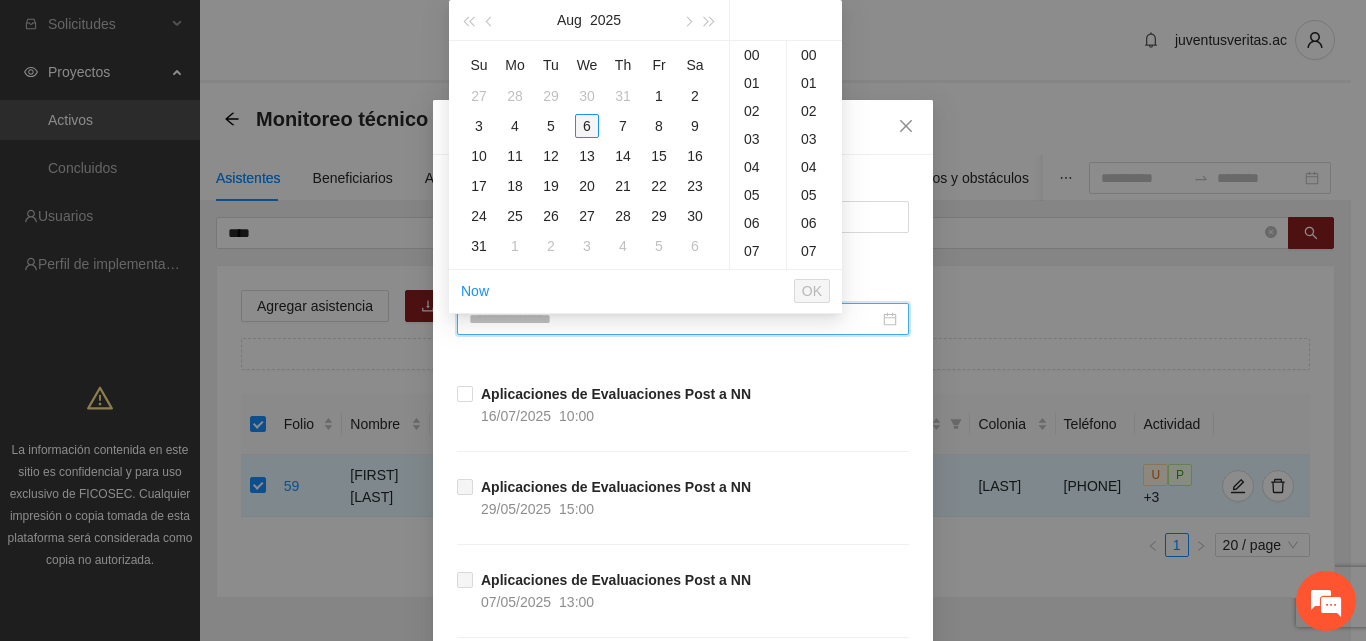 click on "6" at bounding box center [587, 126] 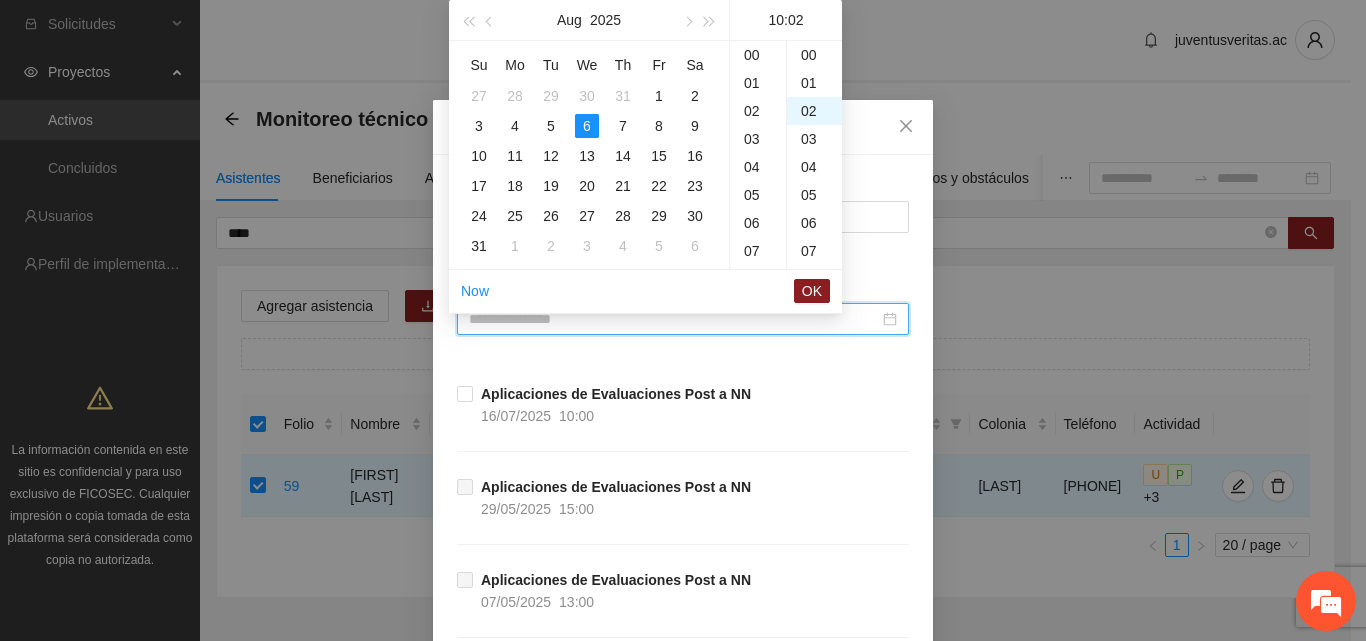 scroll, scrollTop: 280, scrollLeft: 0, axis: vertical 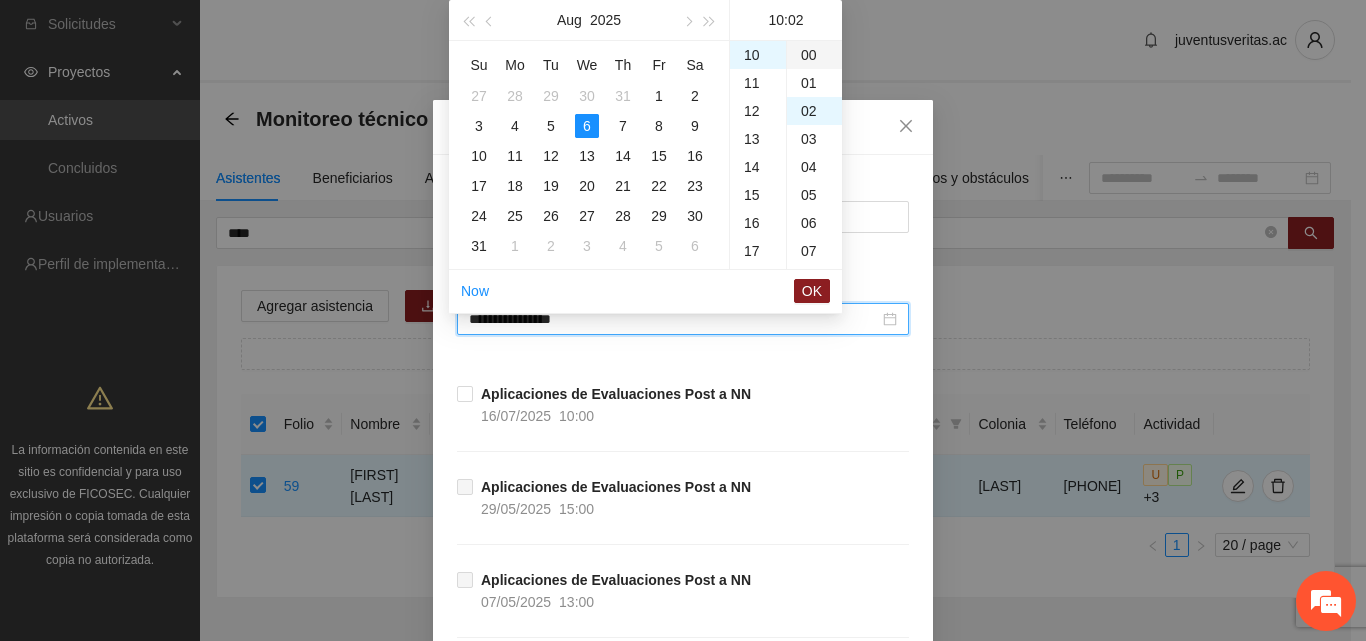 click on "00" at bounding box center (814, 55) 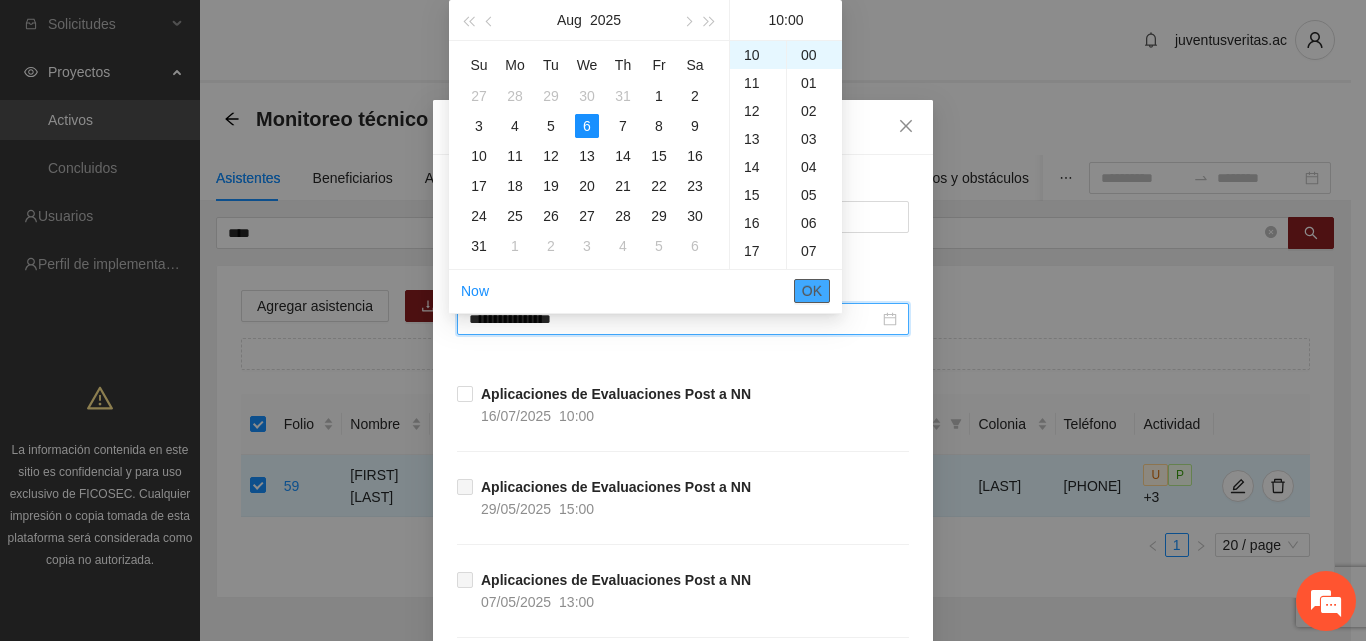 click on "OK" at bounding box center [812, 291] 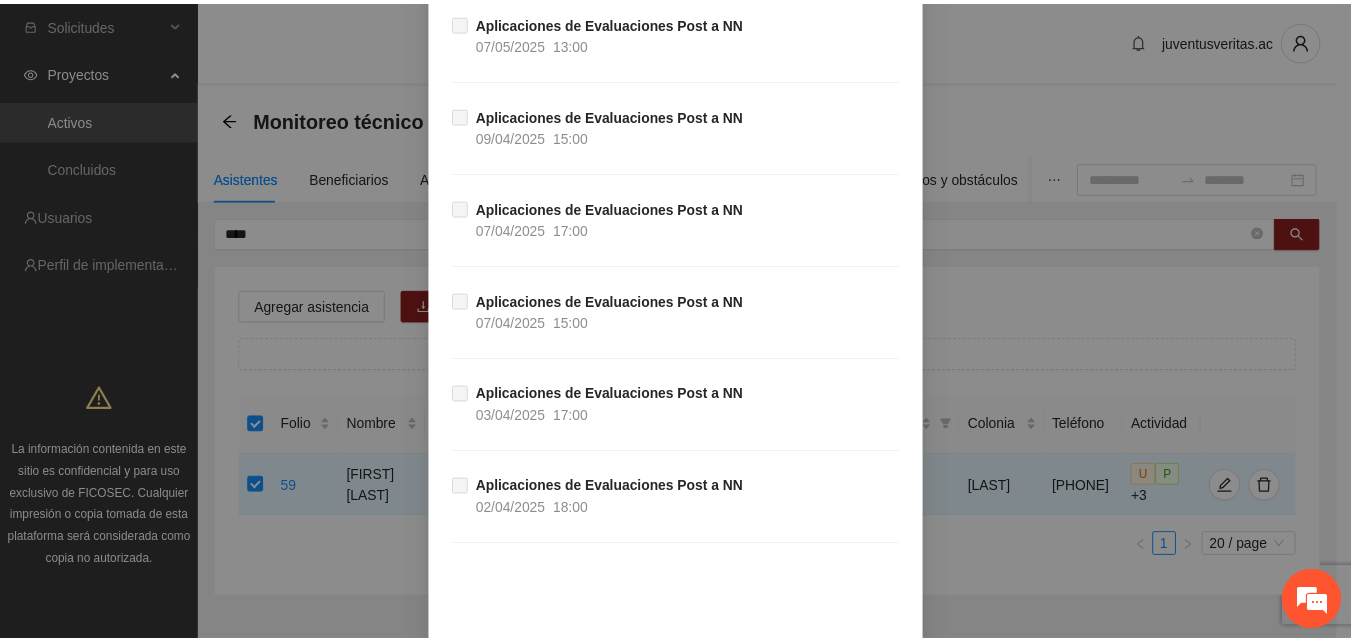 scroll, scrollTop: 636, scrollLeft: 0, axis: vertical 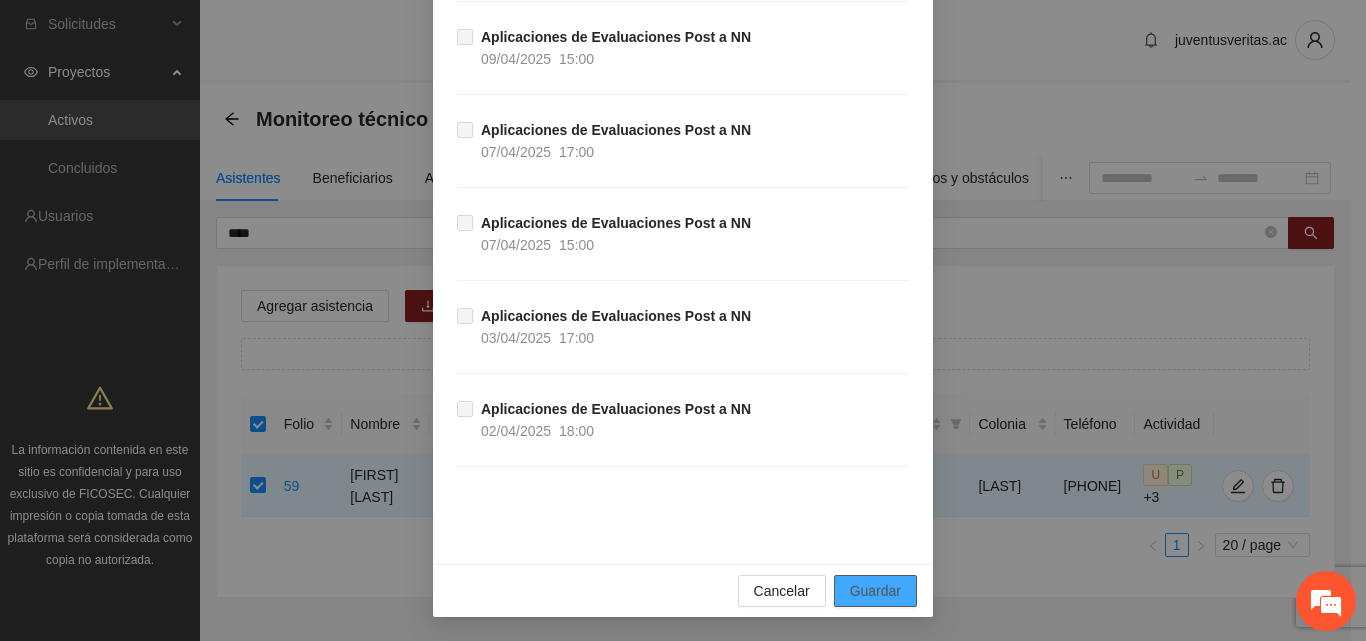 click on "Guardar" at bounding box center [875, 591] 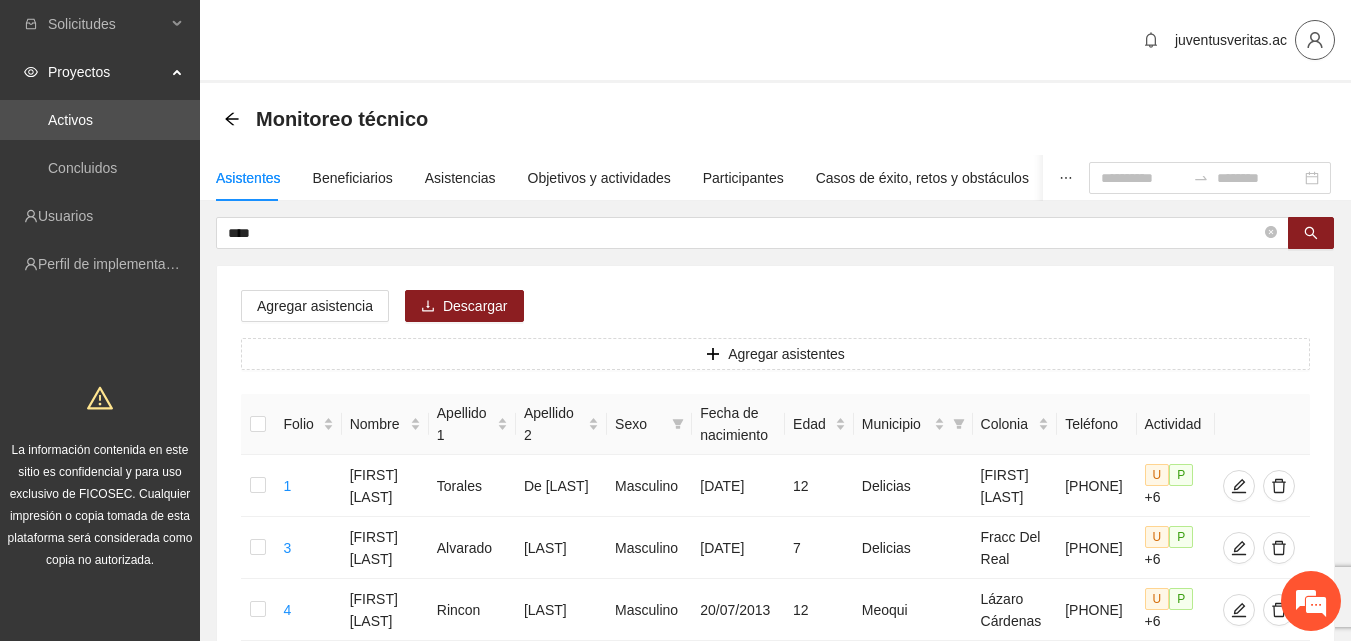 click 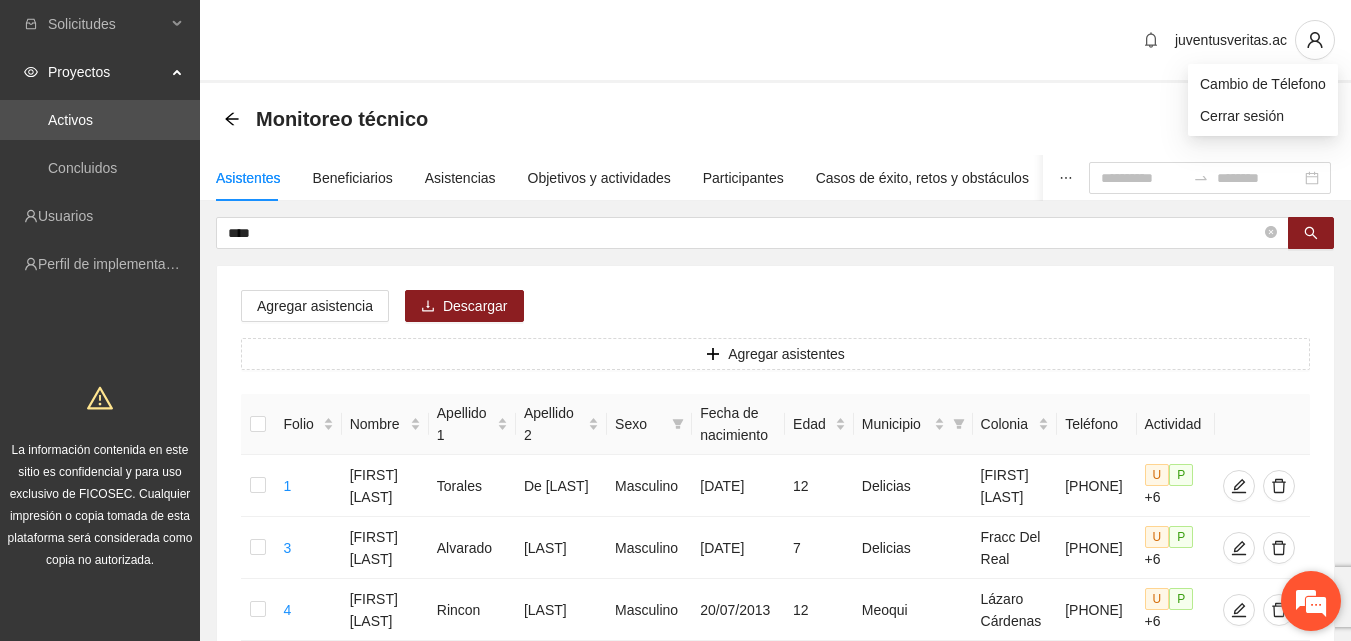click at bounding box center (1311, 601) 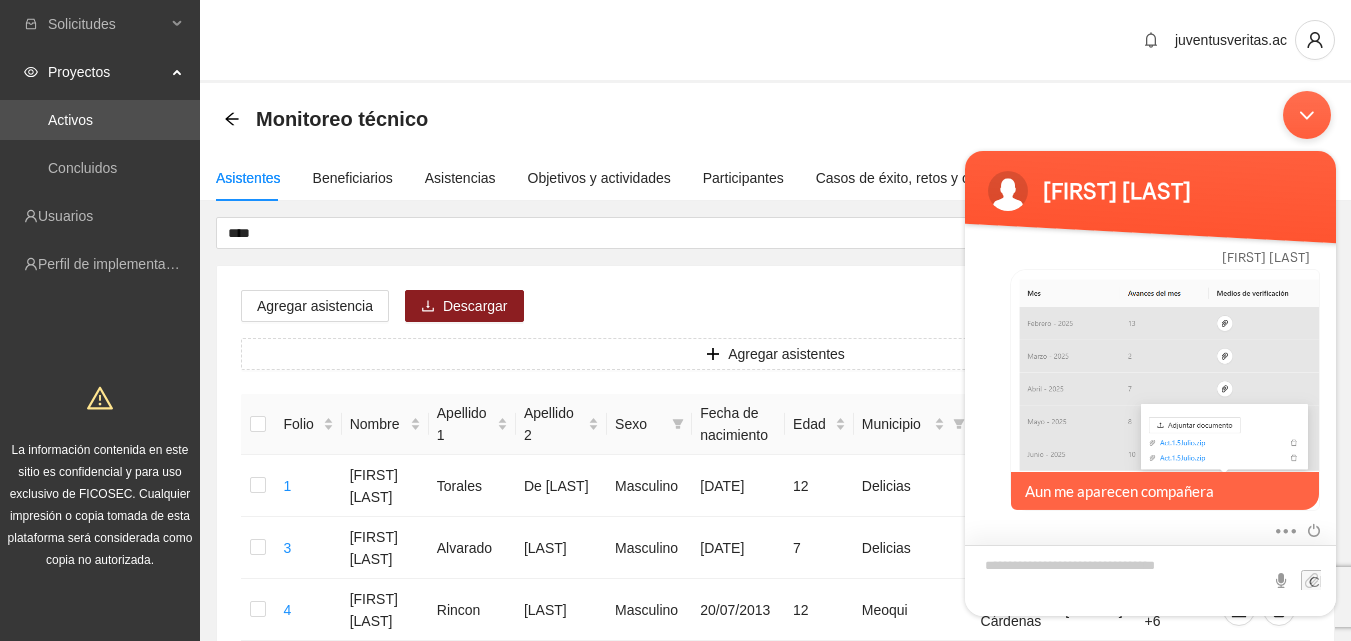 click at bounding box center [1150, 580] 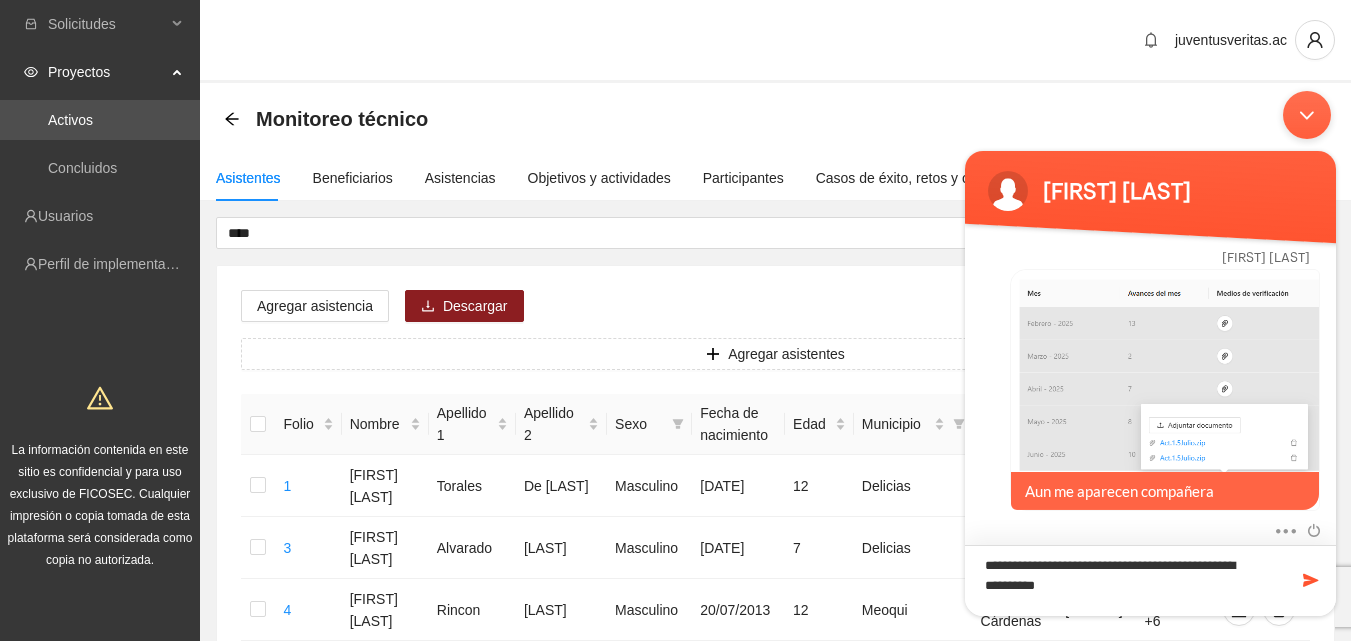 type on "**********" 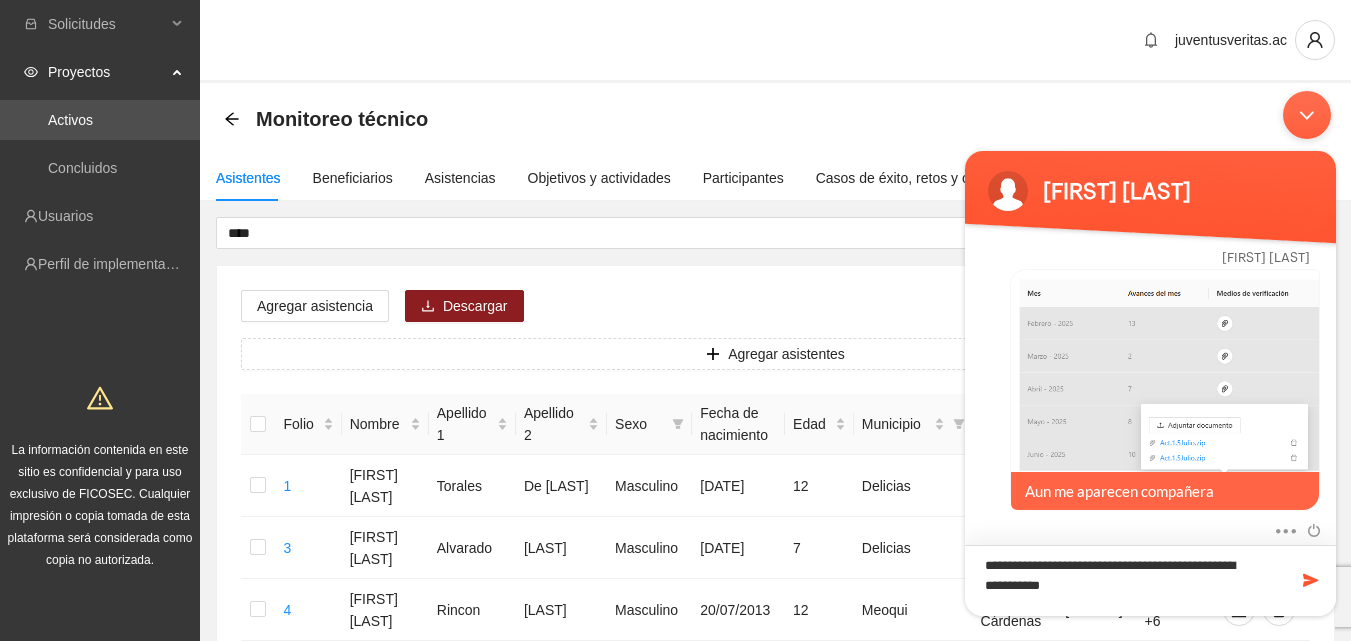 type 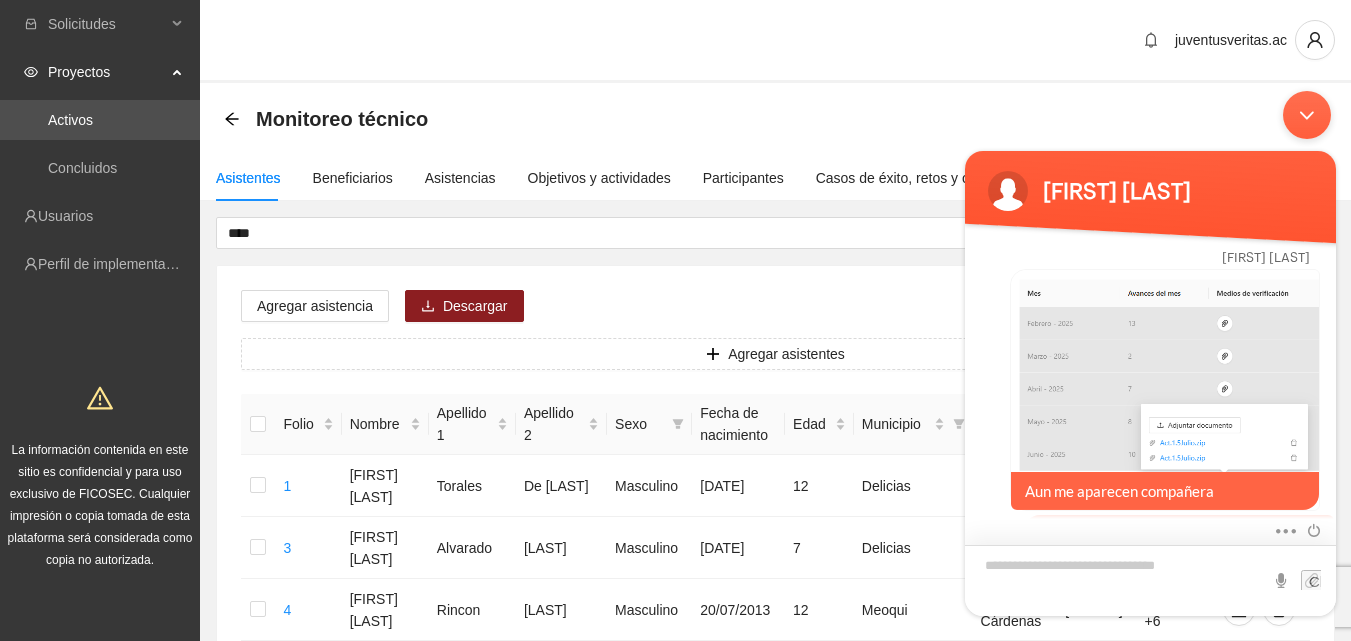 scroll, scrollTop: 520, scrollLeft: 0, axis: vertical 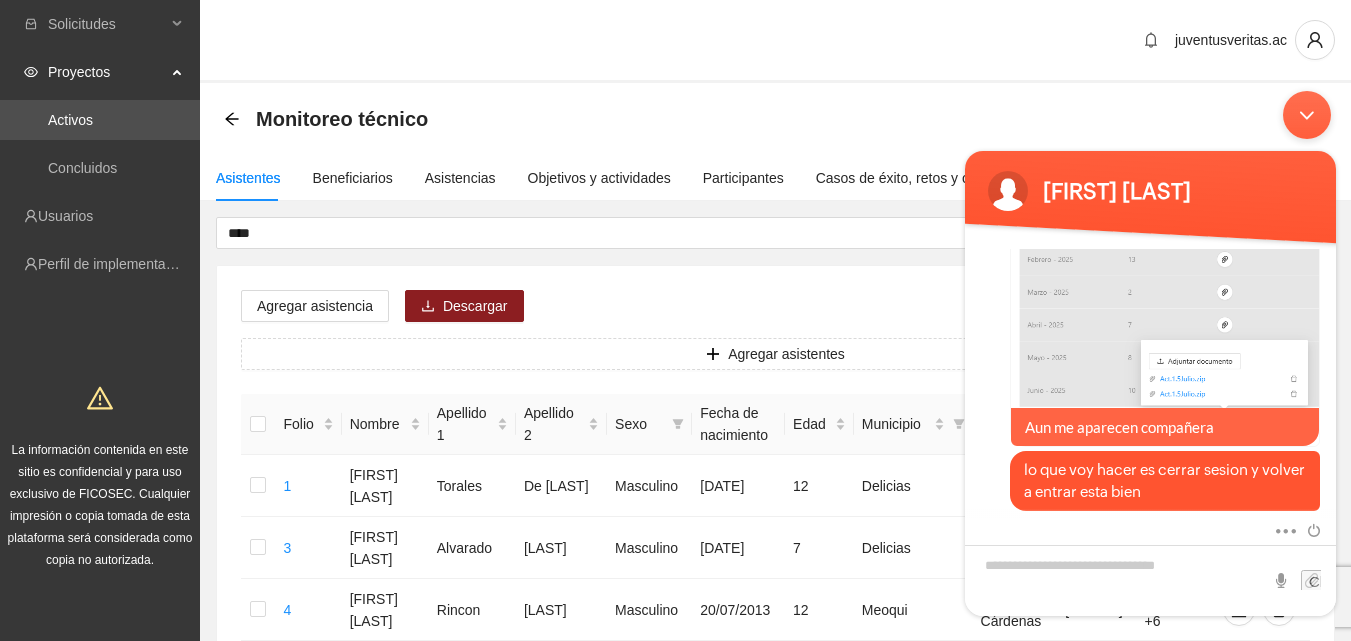 click at bounding box center [1307, 115] 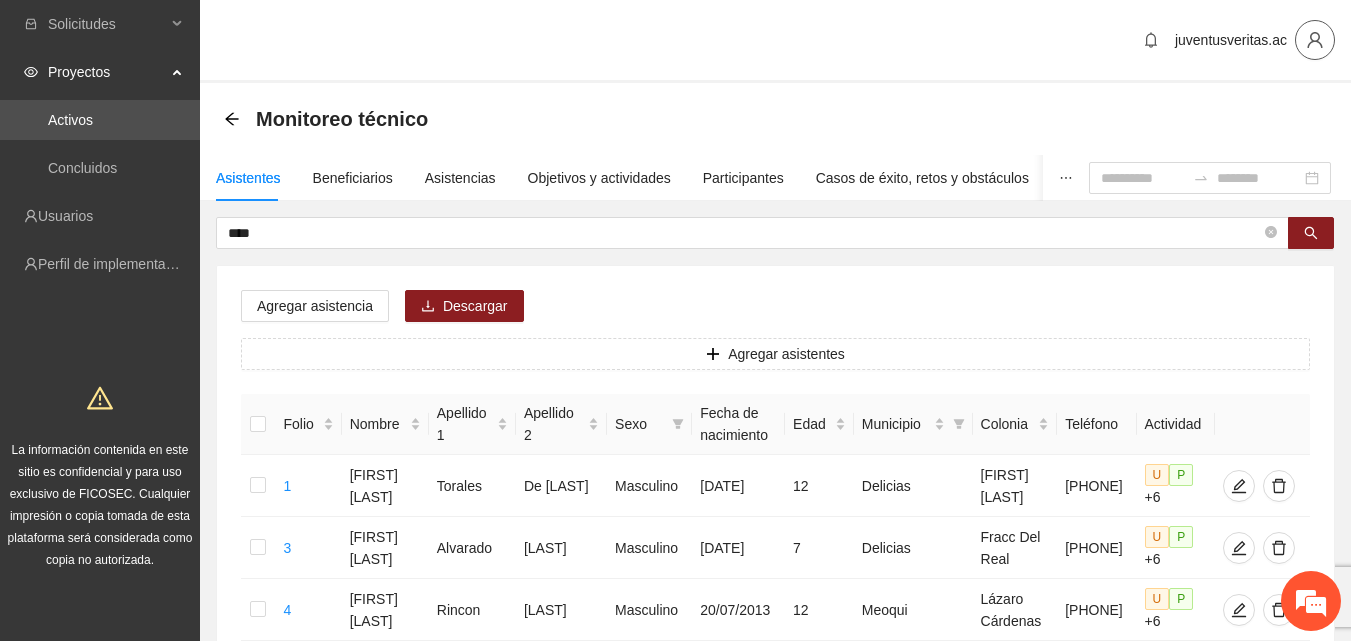 click 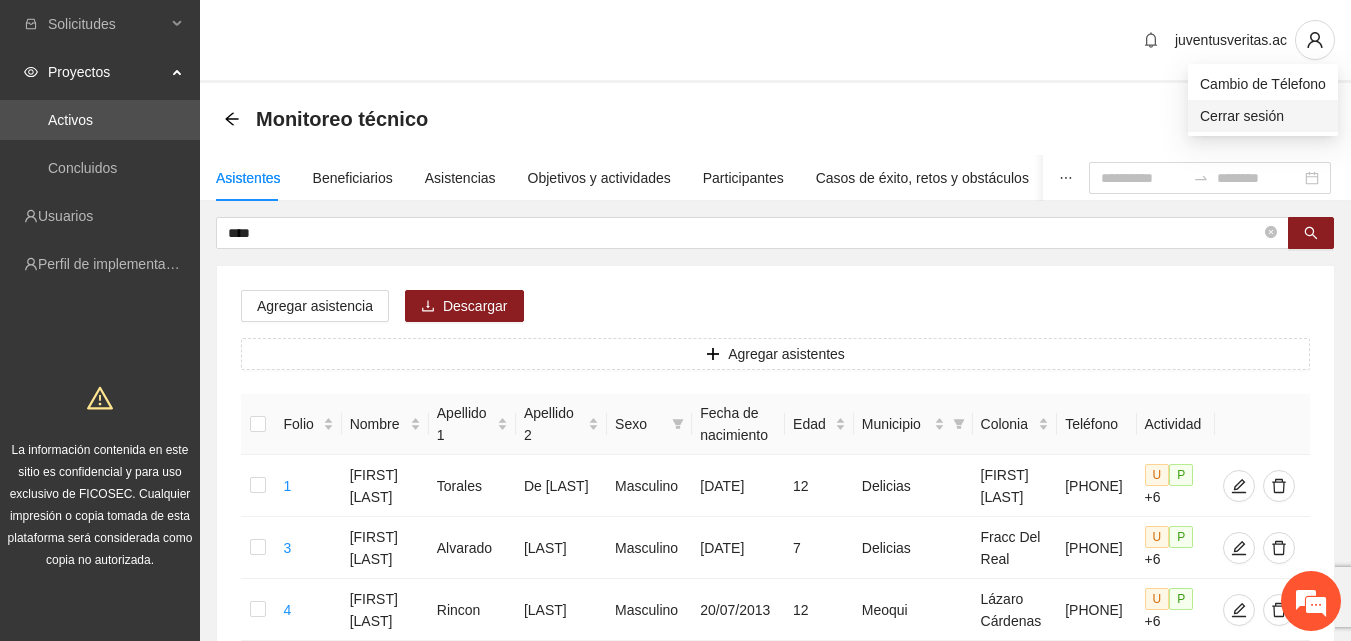 click on "Cerrar sesión" at bounding box center (1263, 116) 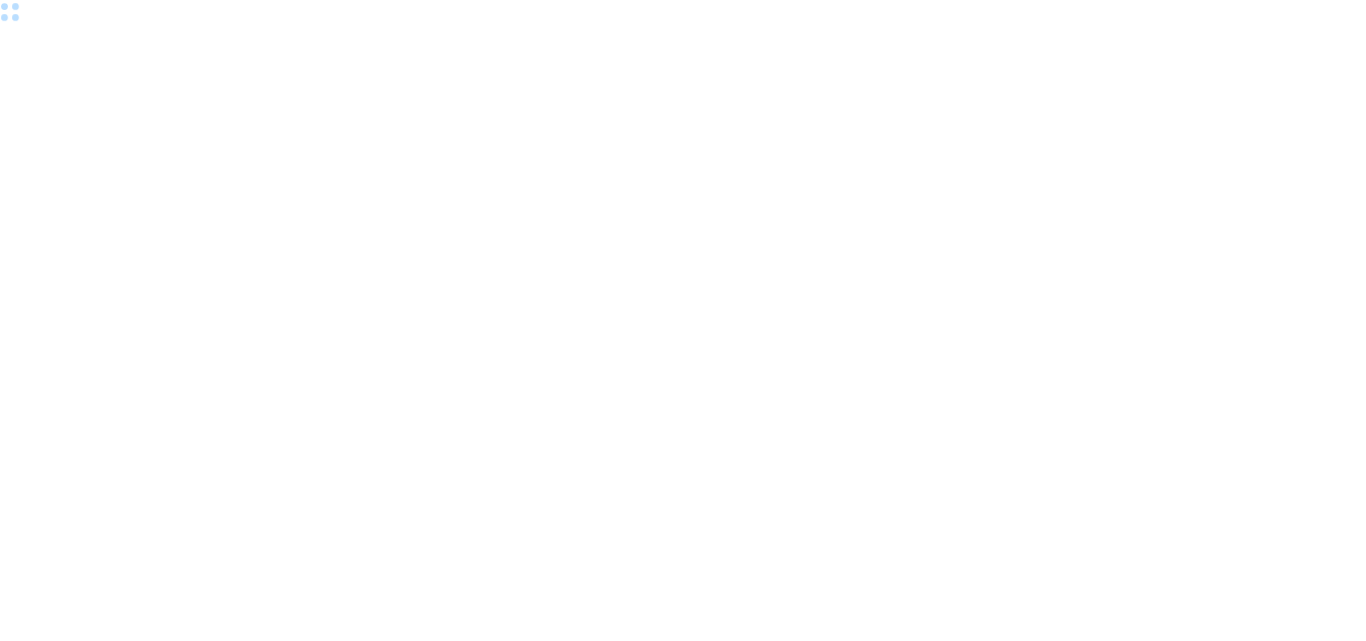 scroll, scrollTop: 0, scrollLeft: 0, axis: both 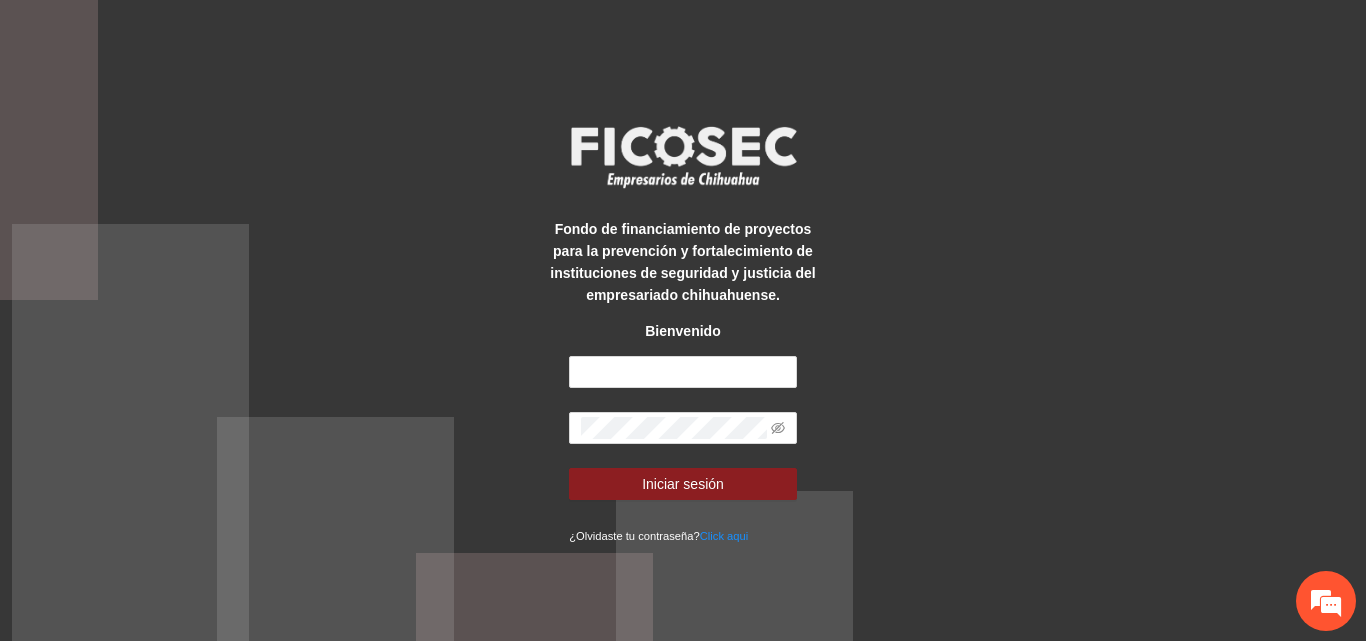 click on "Fondo de financiamiento de proyectos para la prevención y fortalecimiento de instituciones de seguridad y justicia del empresariado chihuahuense. Bienvenido Iniciar sesión ¿Olvidaste tu contraseña?   Click aqui" at bounding box center [683, 321] 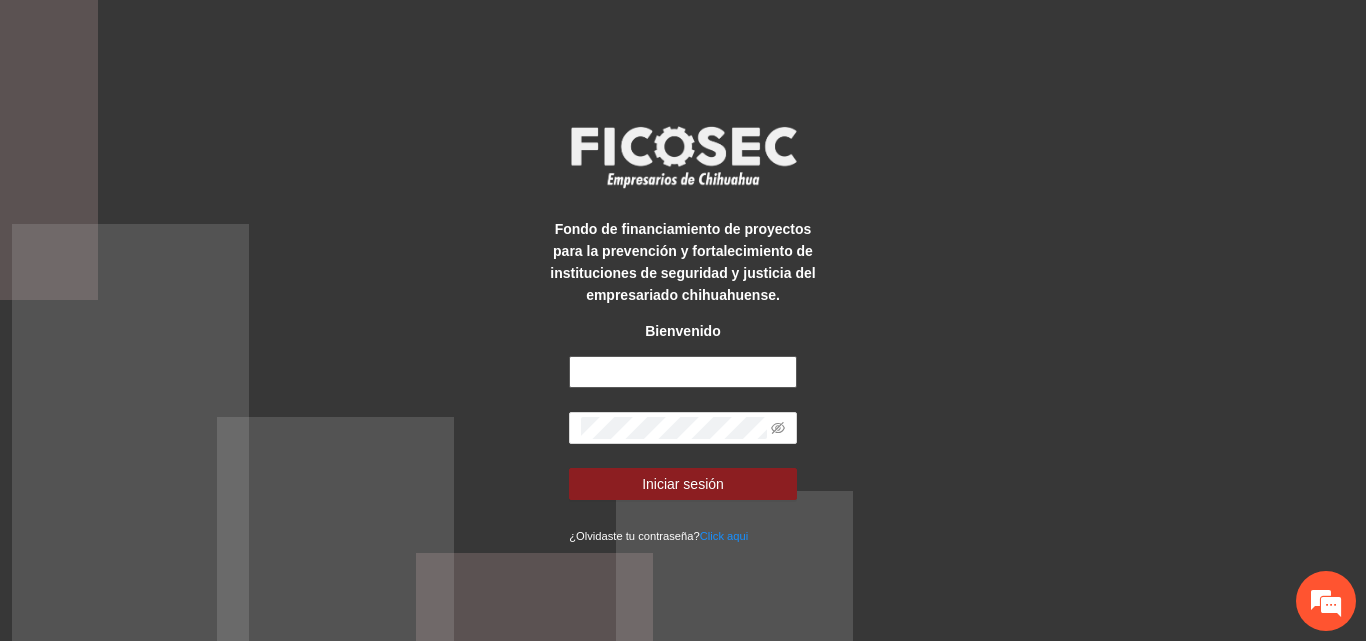 click at bounding box center [683, 372] 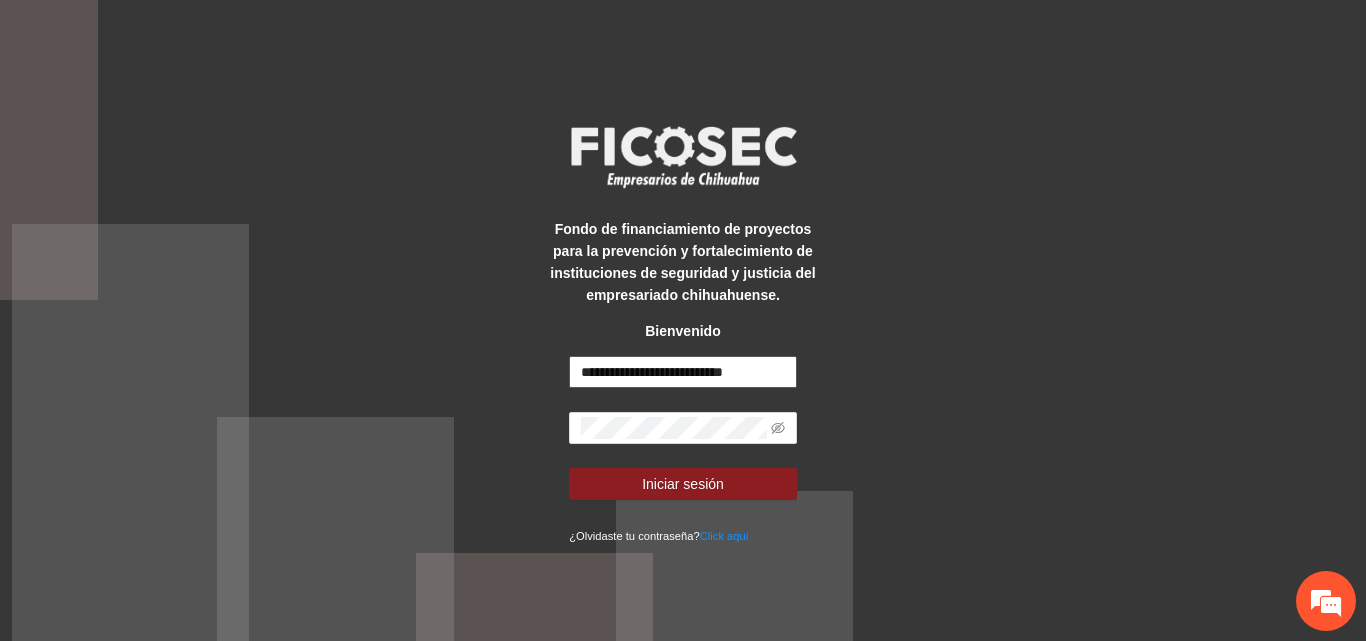 scroll, scrollTop: 0, scrollLeft: 0, axis: both 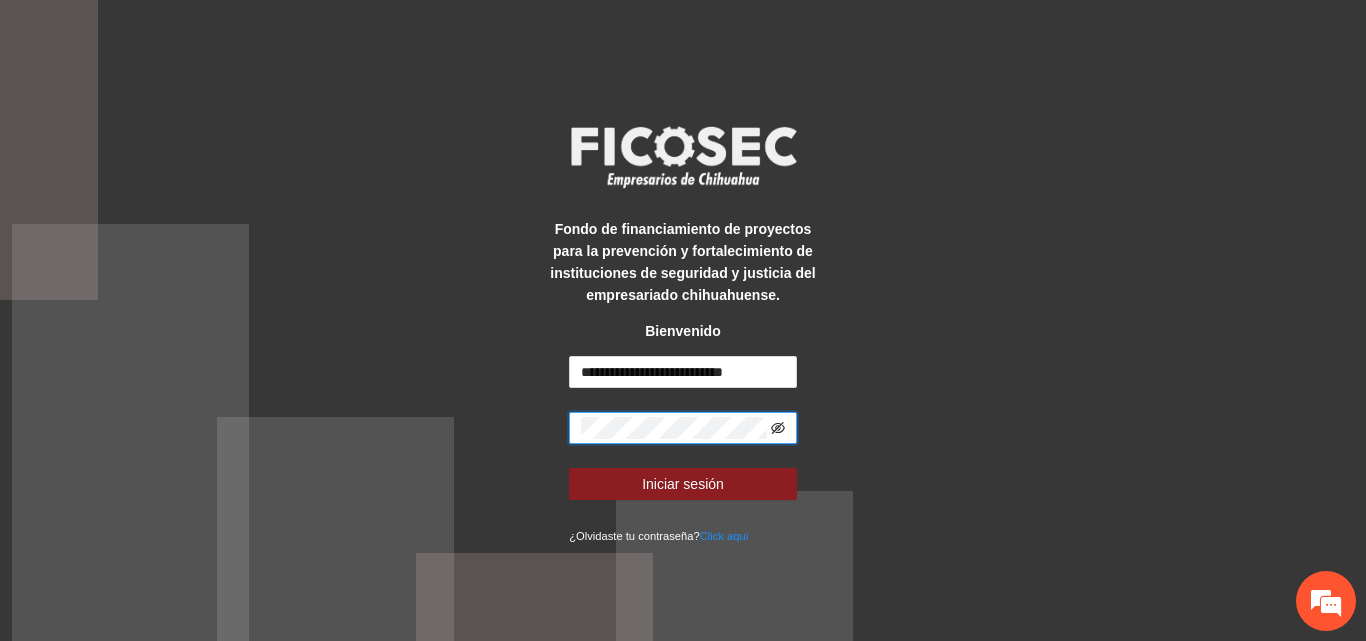 click 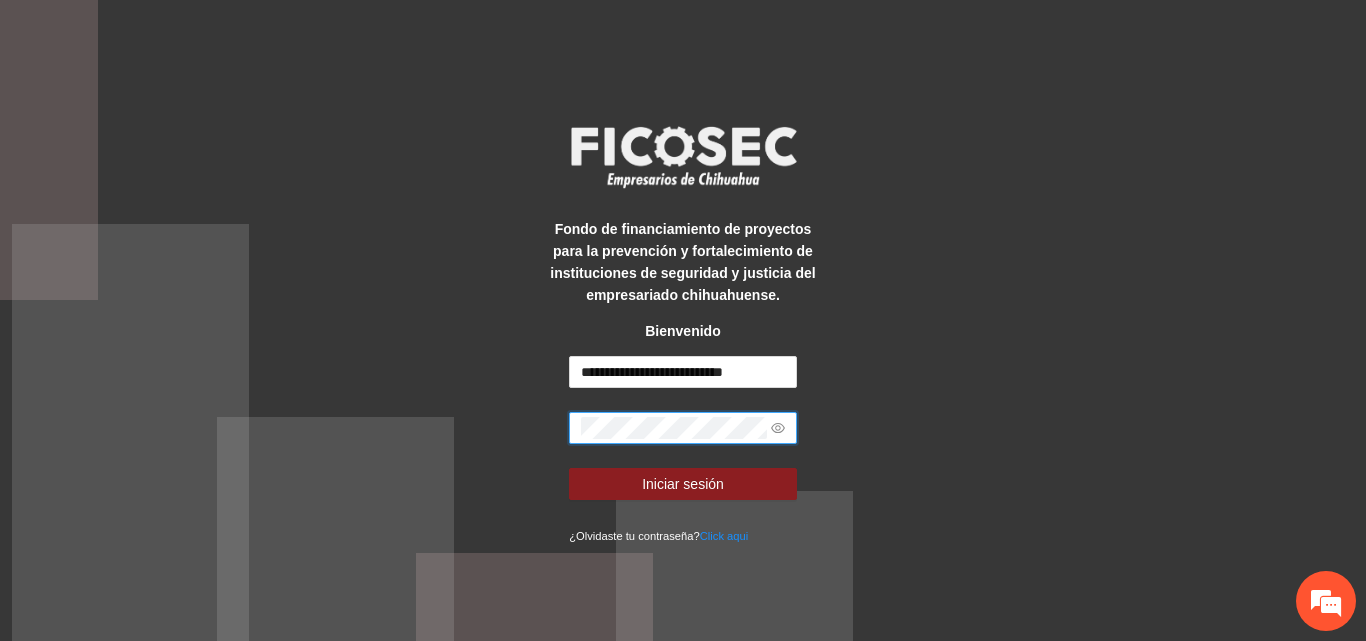 click on "Iniciar sesión" at bounding box center [683, 484] 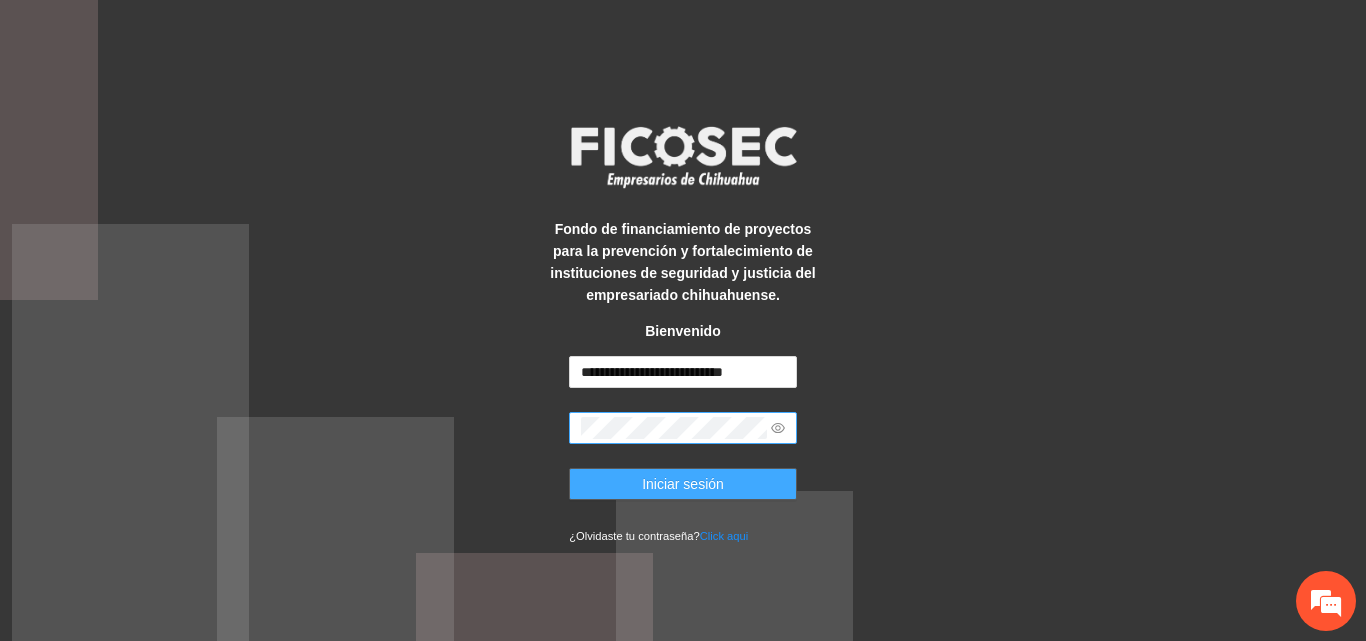 click on "Iniciar sesión" at bounding box center [683, 484] 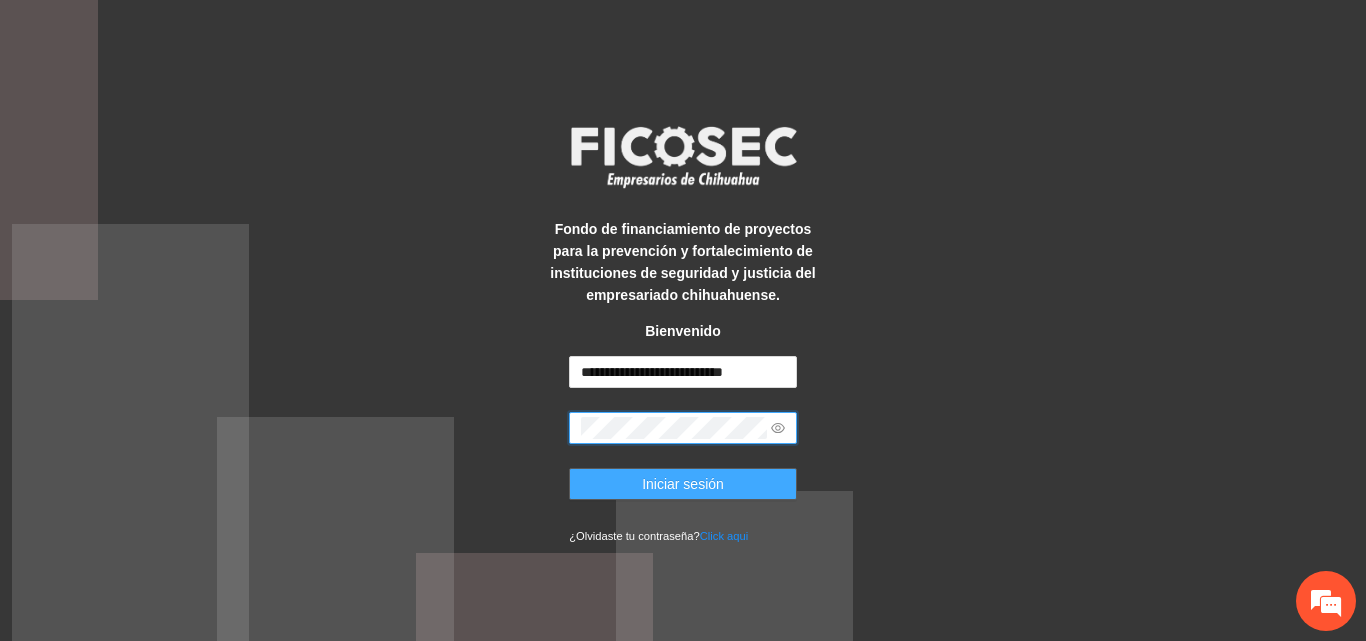 click on "Iniciar sesión" at bounding box center (683, 484) 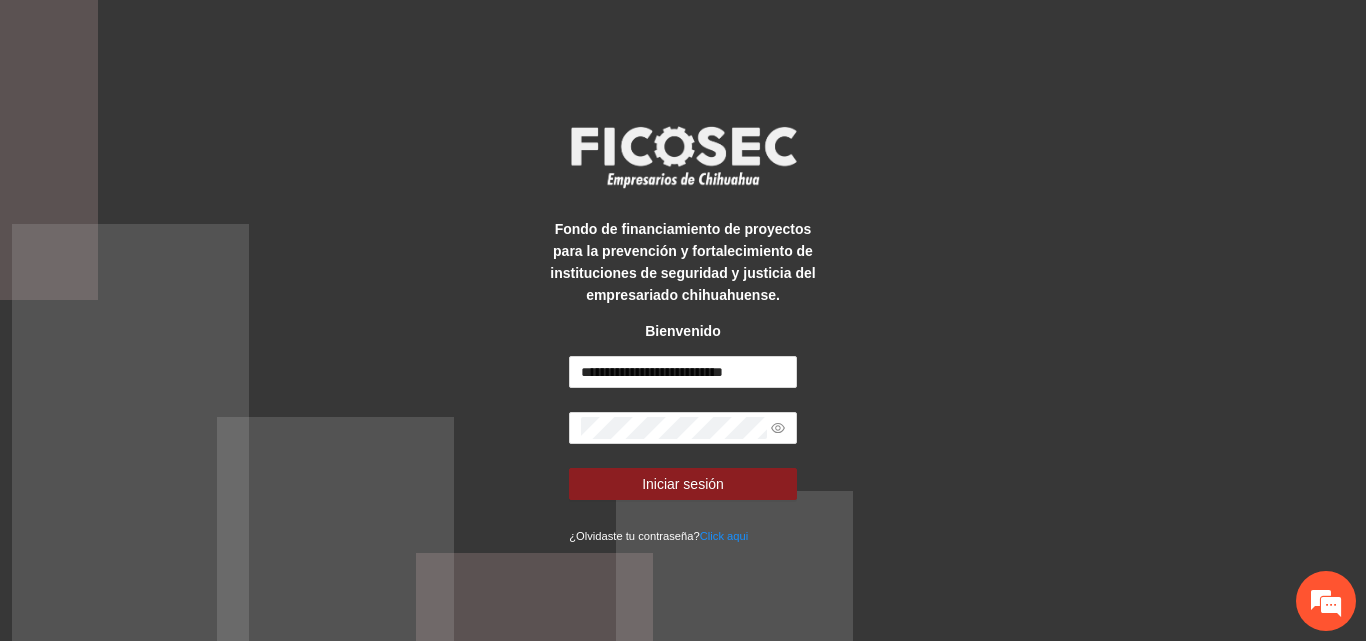 click on "Fondo de financiamiento de proyectos para la prevención y fortalecimiento de instituciones de seguridad y justicia del empresariado chihuahuense. Bienvenido [MASKED_INFO] Iniciar sesión ¿Olvidaste tu contraseña?  Click aqui" at bounding box center [683, 320] 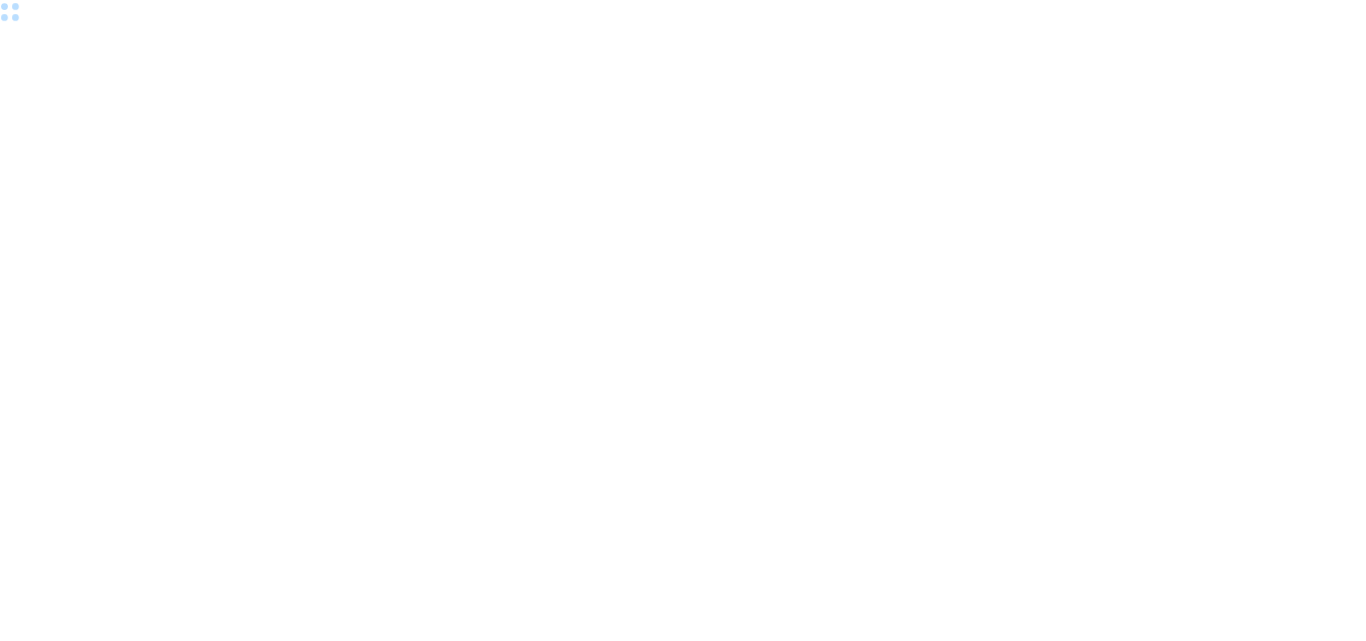 scroll, scrollTop: 0, scrollLeft: 0, axis: both 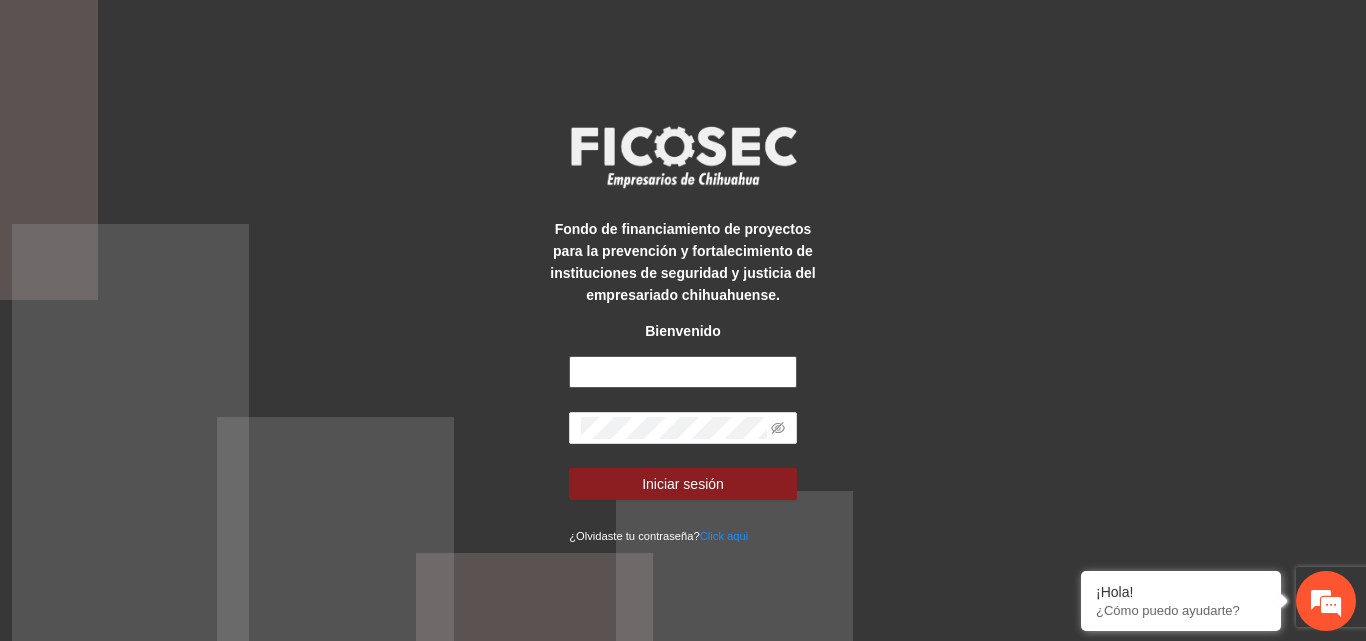 click at bounding box center [683, 372] 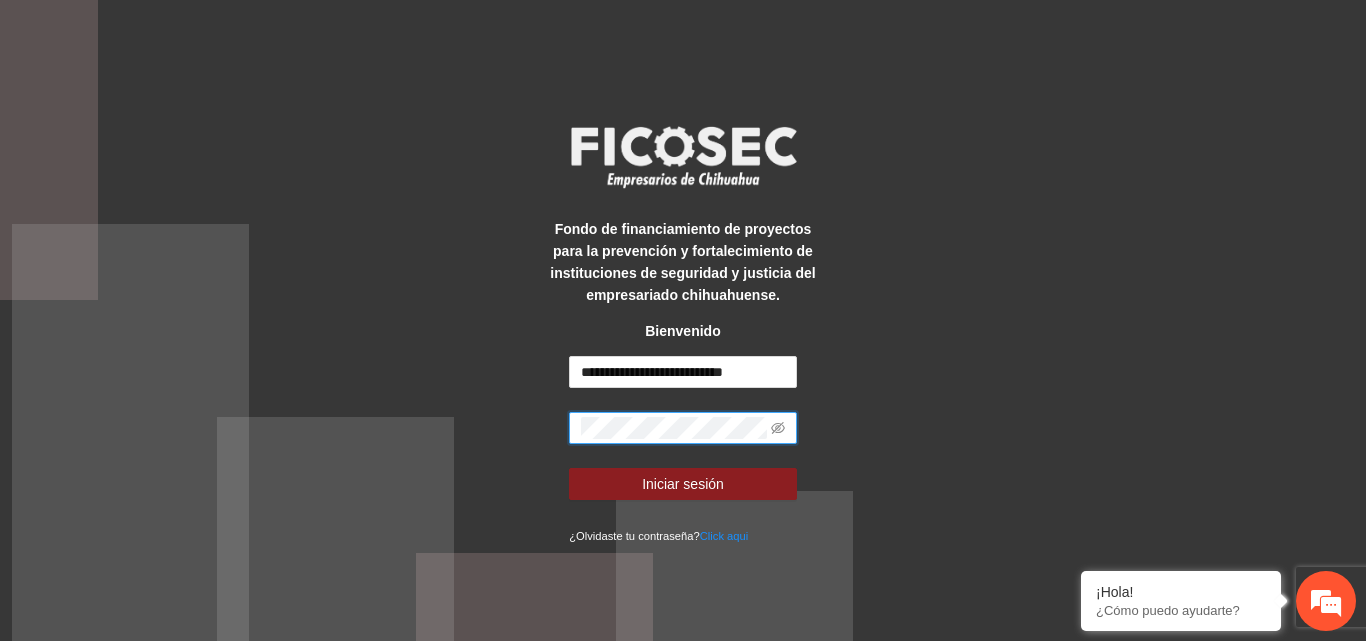 scroll, scrollTop: 0, scrollLeft: 0, axis: both 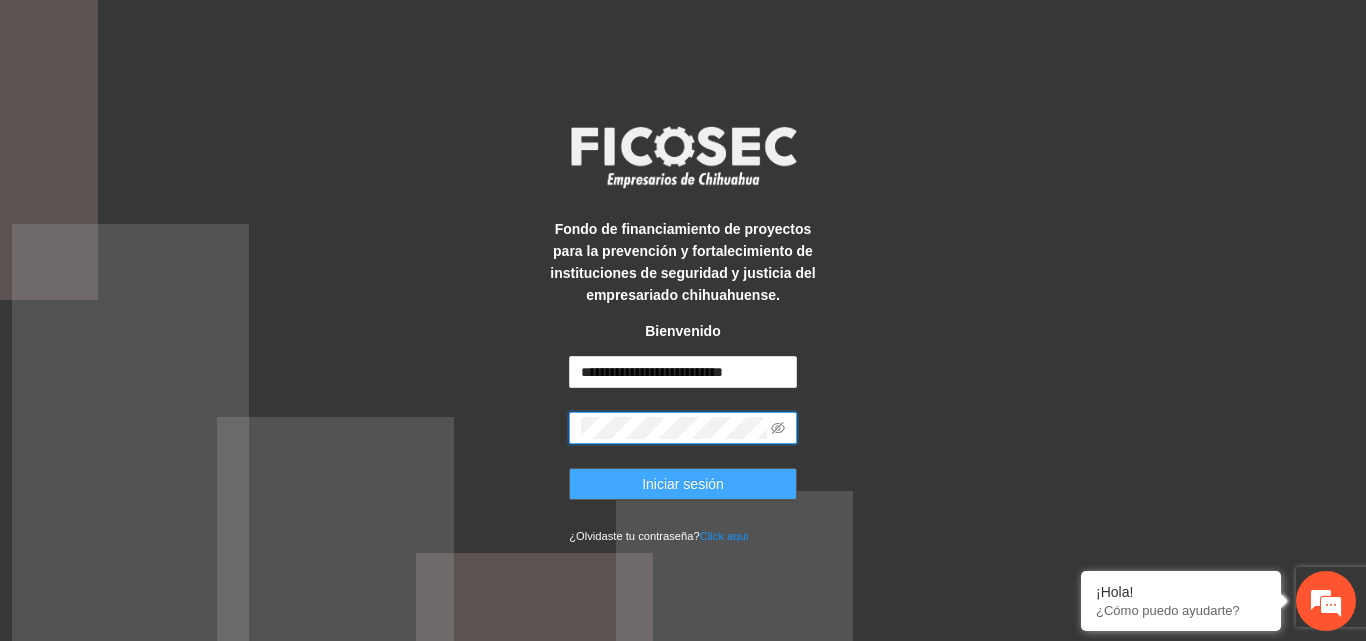 click on "Iniciar sesión" at bounding box center [683, 484] 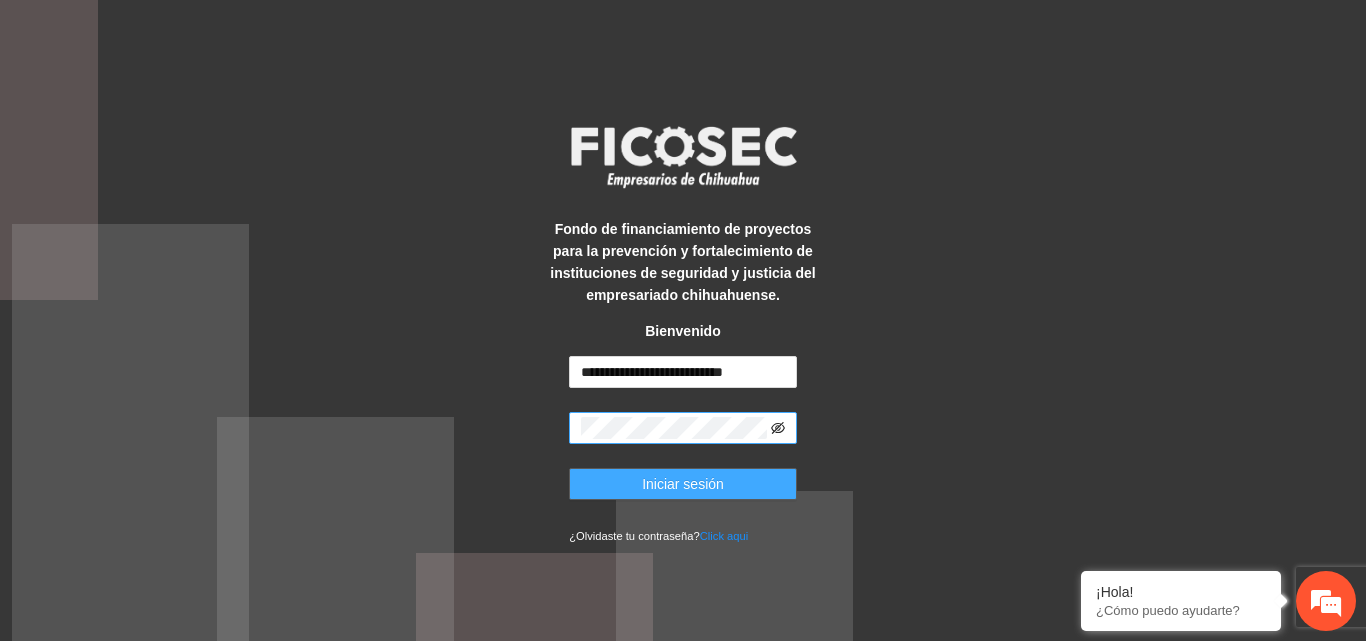click 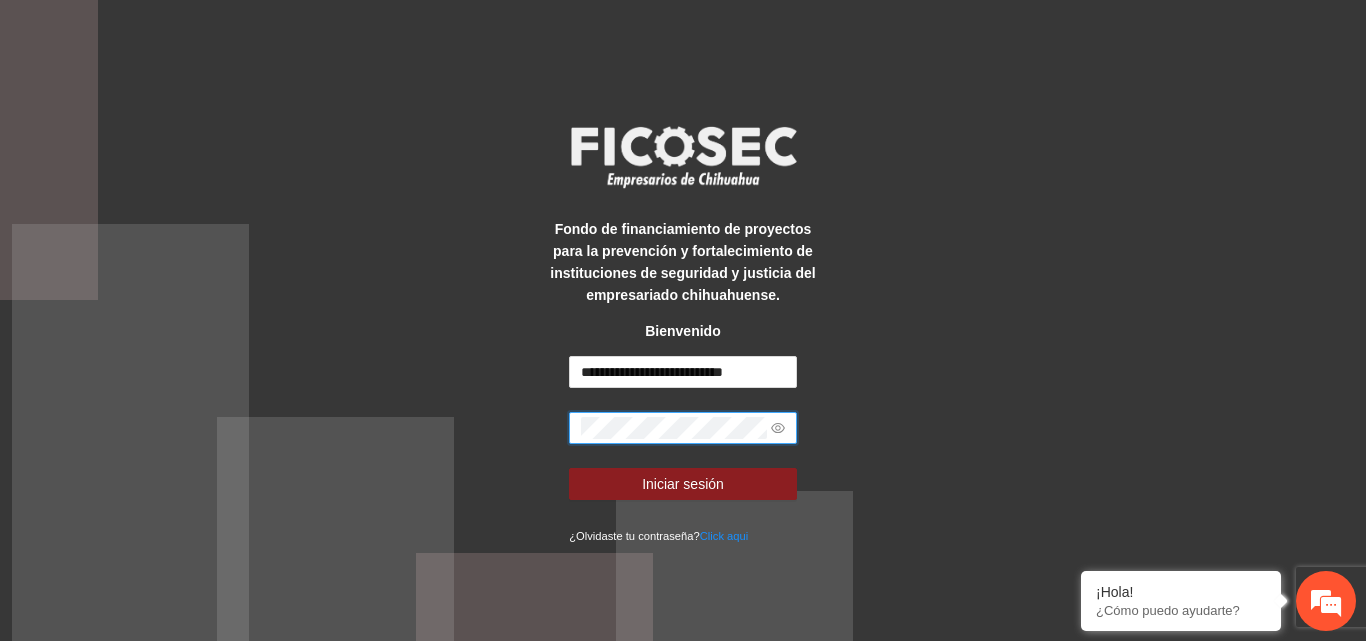 click on "Iniciar sesión" at bounding box center [683, 484] 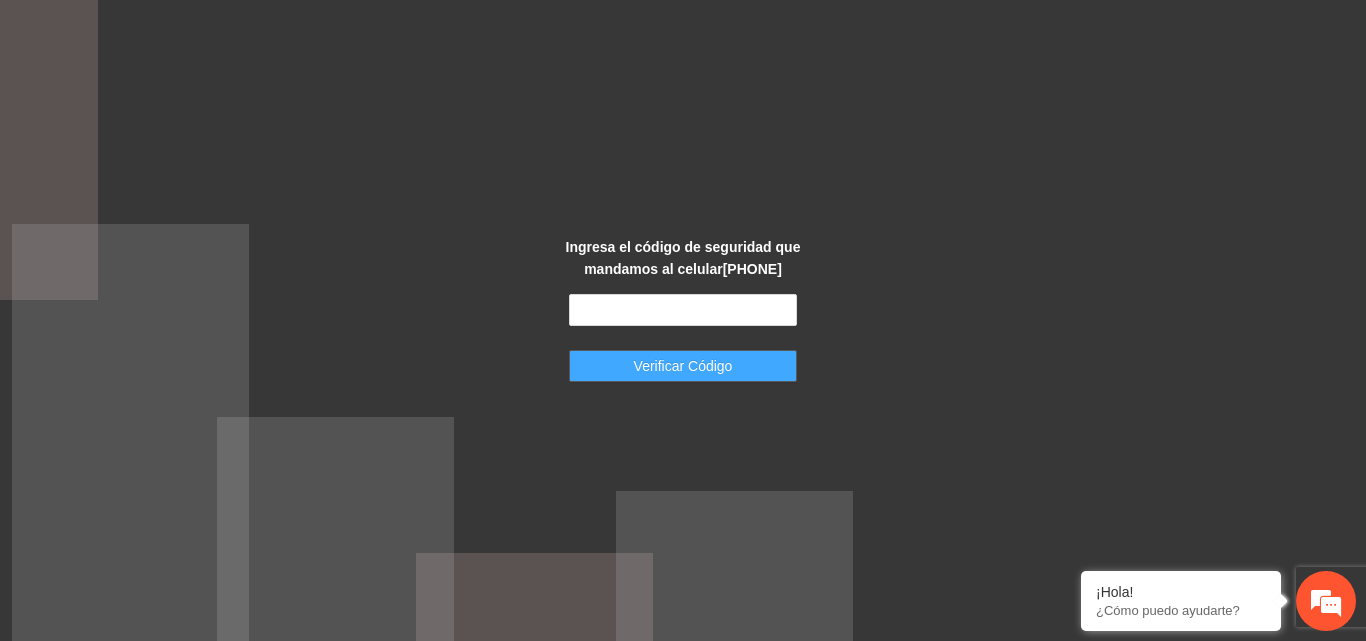 click on "Verificar Código" at bounding box center (683, 366) 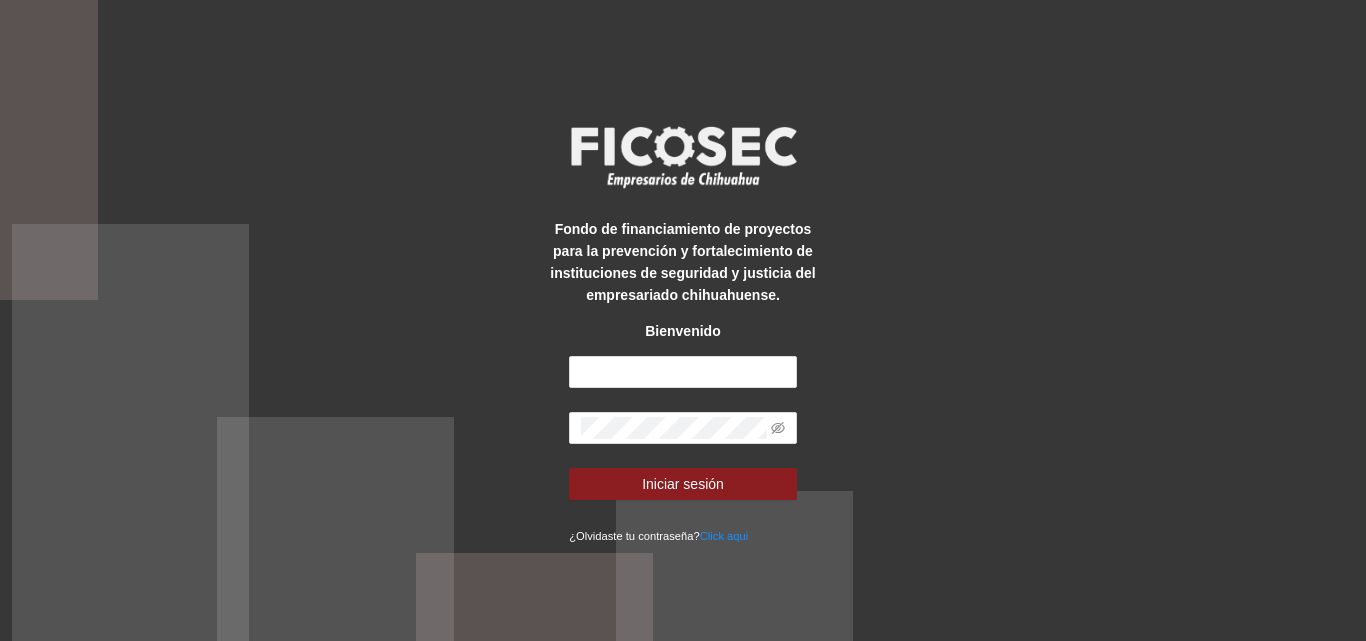 scroll, scrollTop: 0, scrollLeft: 0, axis: both 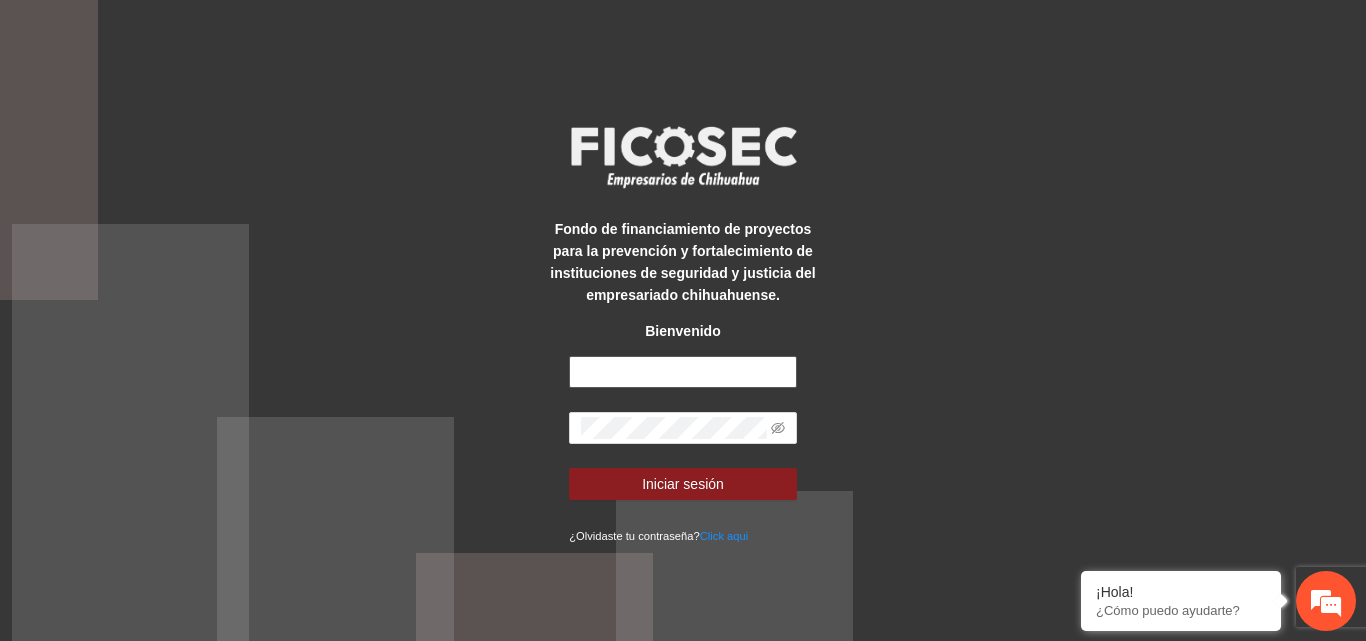 click at bounding box center (683, 372) 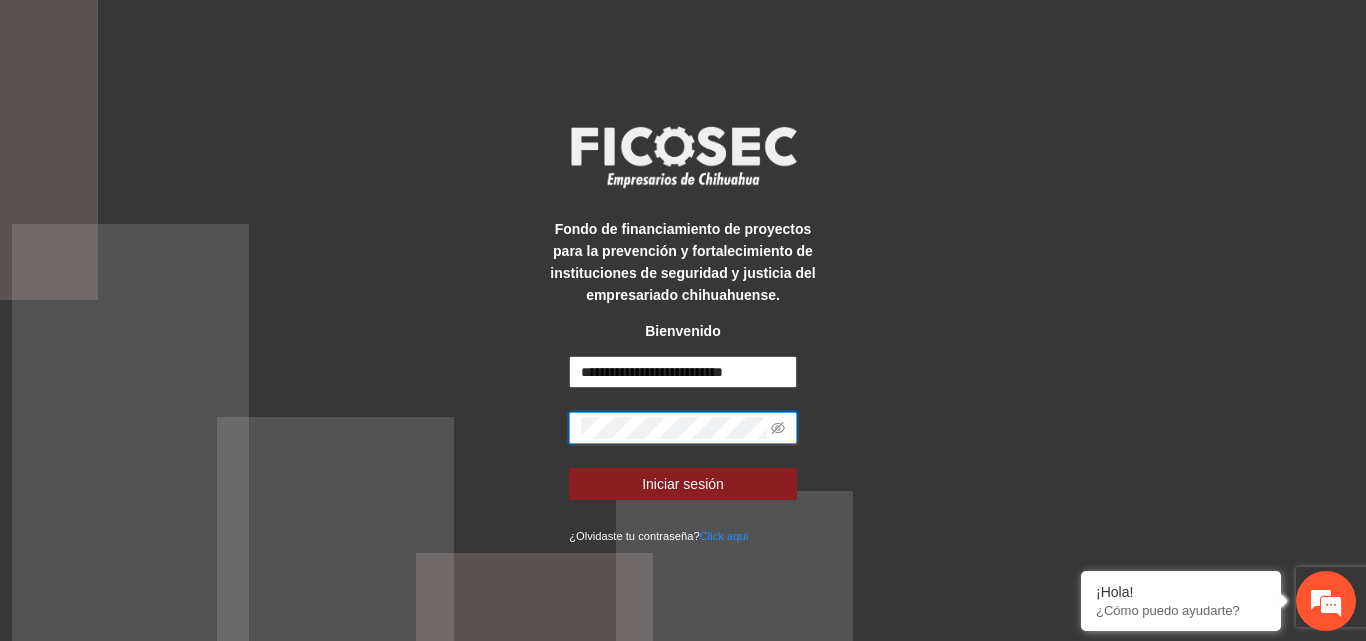 scroll, scrollTop: 0, scrollLeft: 0, axis: both 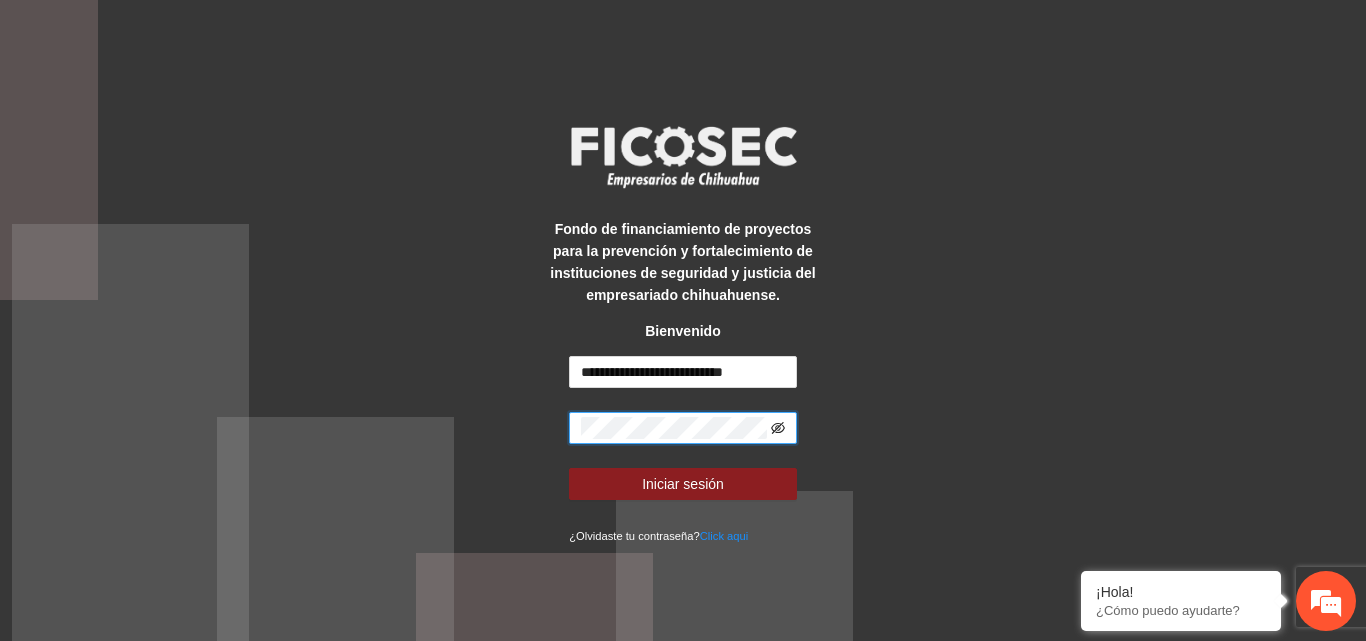 click 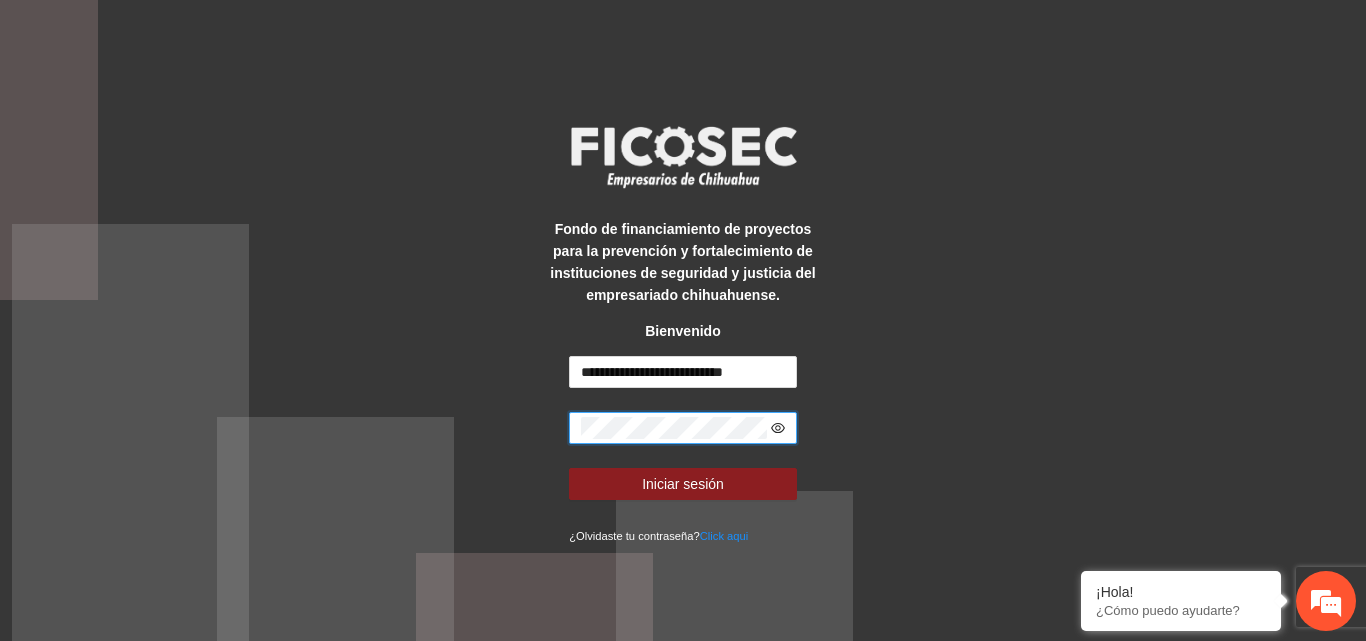 click on "Iniciar sesión" at bounding box center (683, 484) 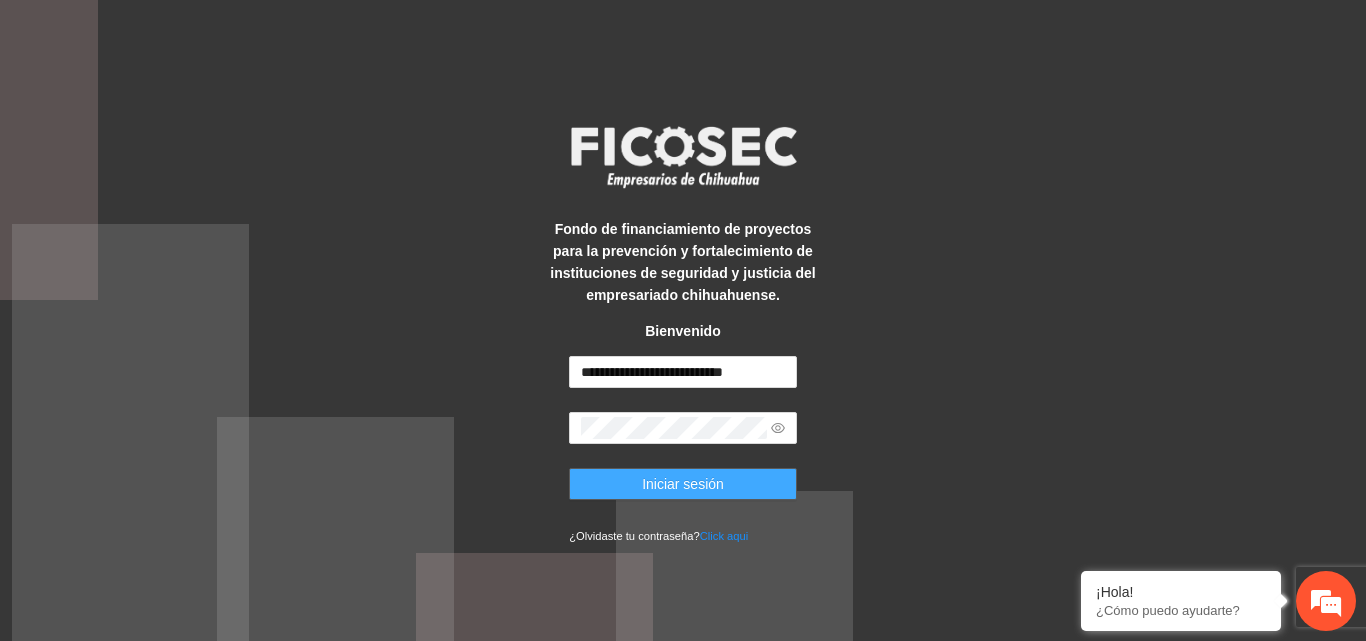 click on "Iniciar sesión" at bounding box center (683, 484) 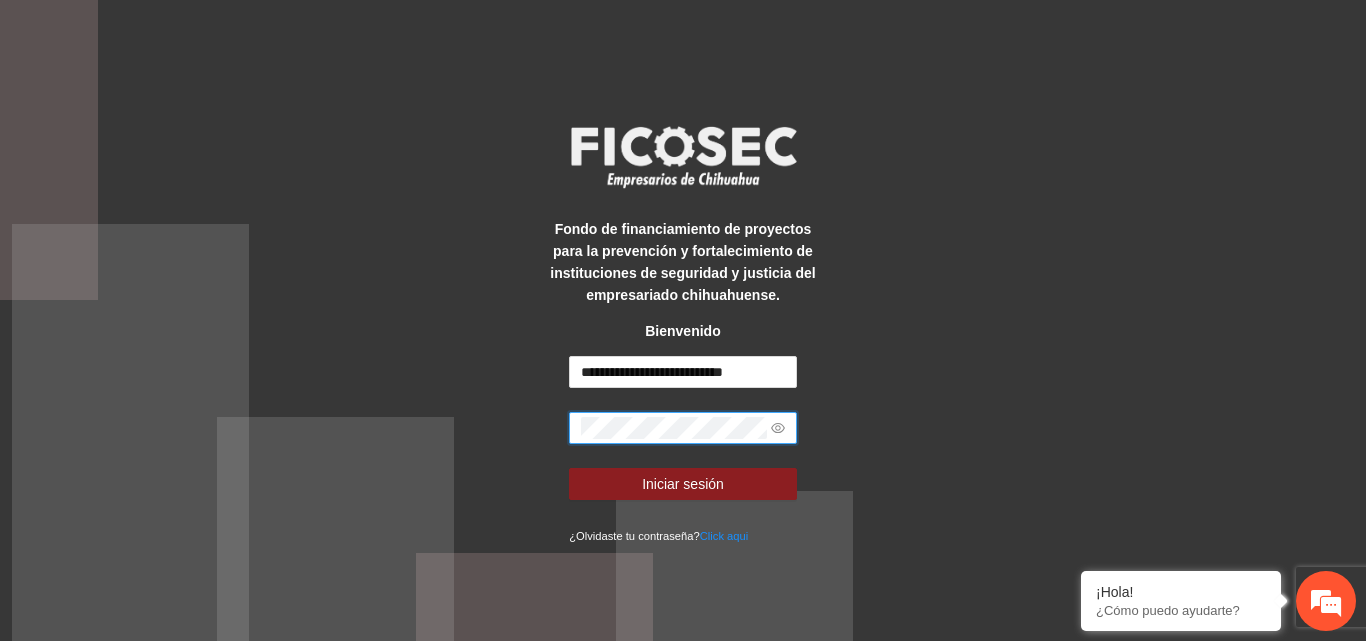click on "Iniciar sesión" at bounding box center (683, 484) 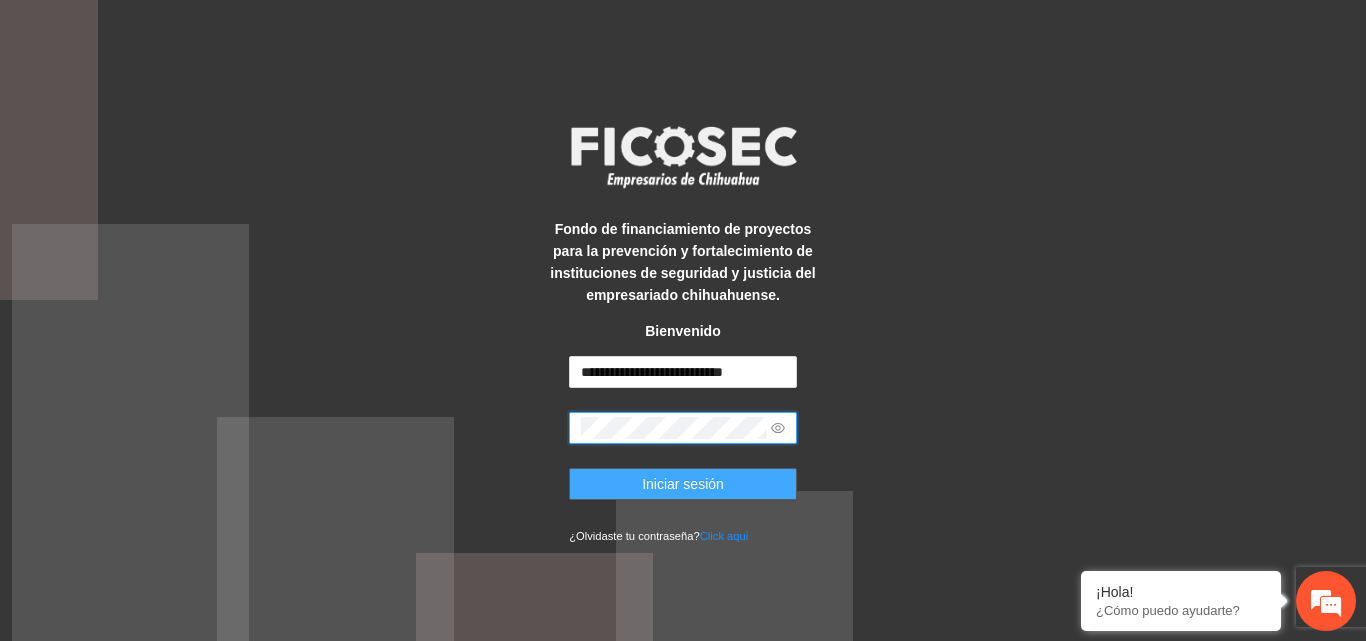 click on "Iniciar sesión" at bounding box center [683, 484] 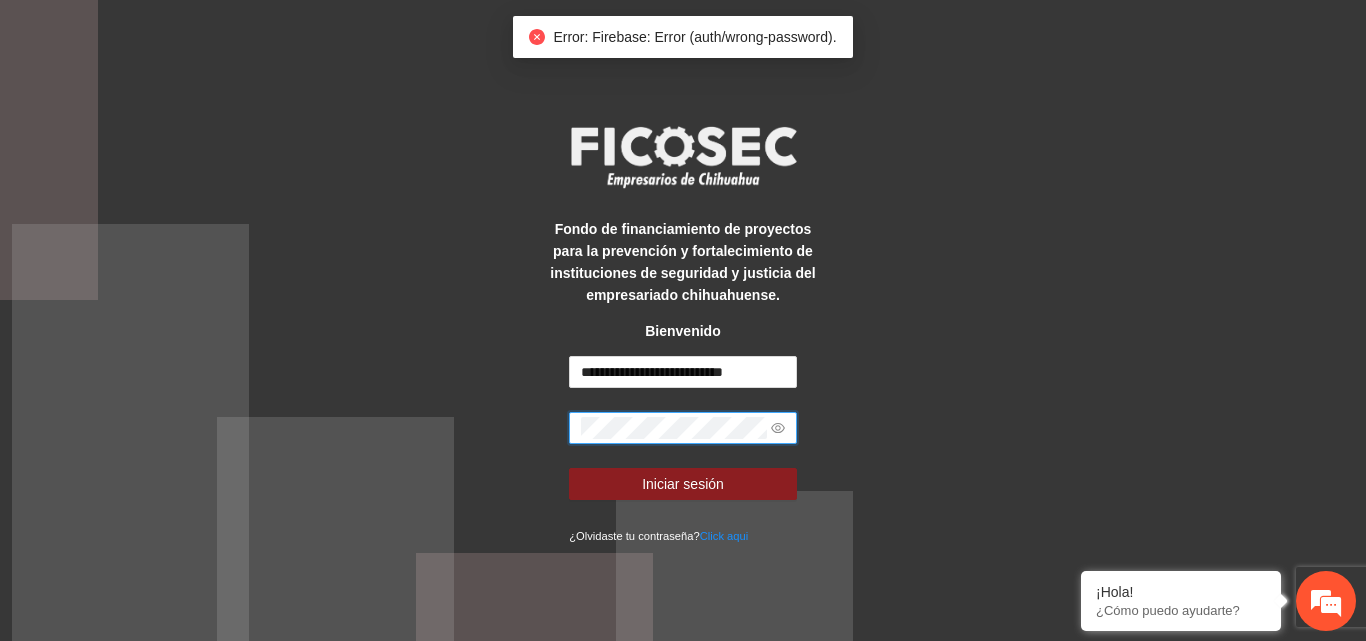 click on "Fondo de financiamiento de proyectos para la prevención y fortalecimiento de instituciones de seguridad y justicia del empresariado chihuahuense. Bienvenido [MASKED_INFO] Iniciar sesión ¿Olvidaste tu contraseña?  Click aqui" at bounding box center [683, 321] 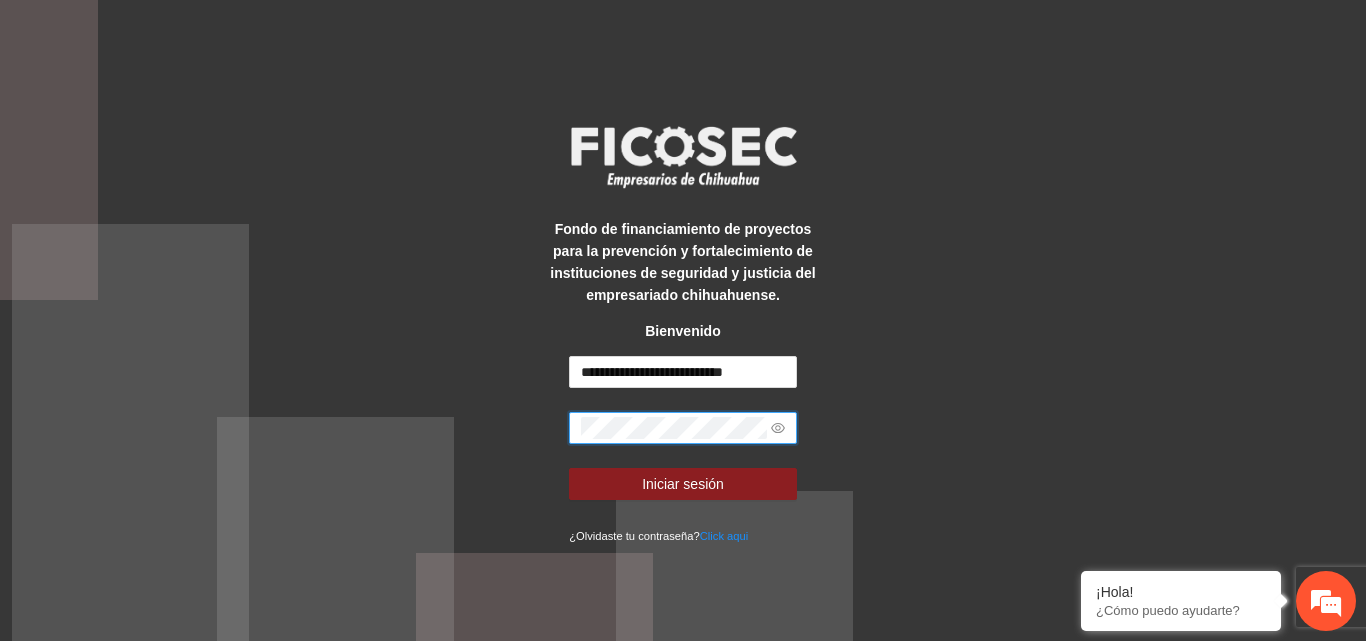 click on "Iniciar sesión" at bounding box center (683, 484) 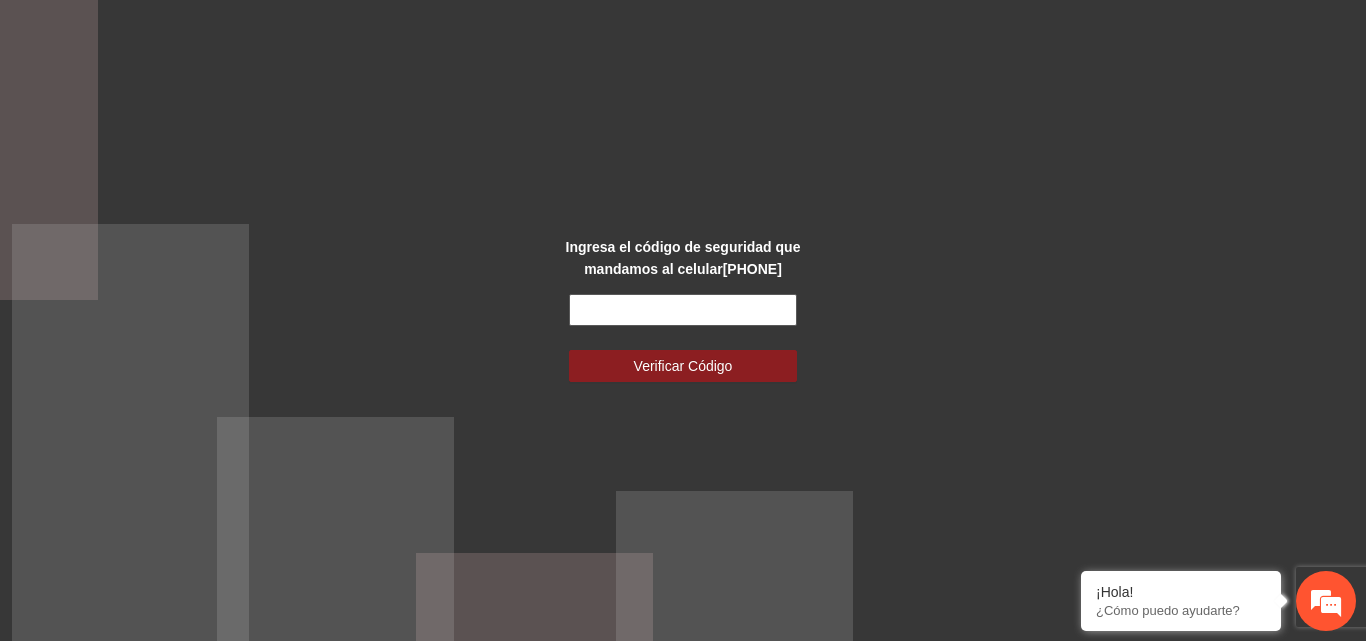 click at bounding box center (683, 310) 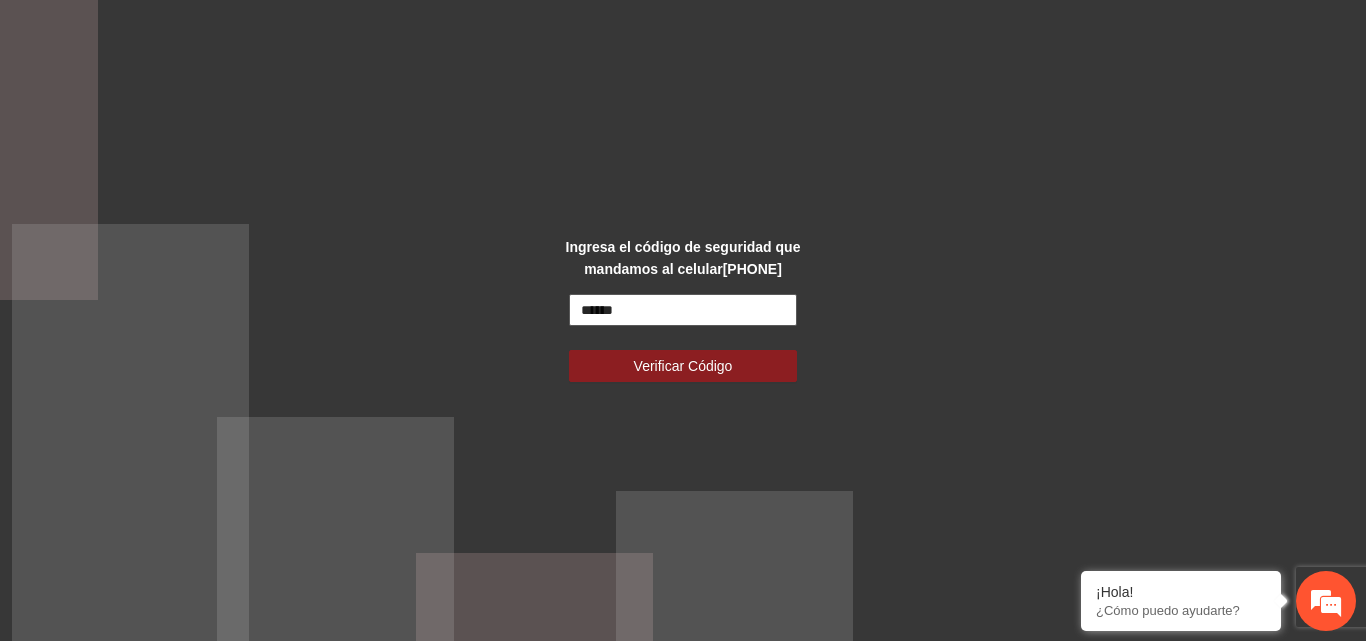 type on "******" 